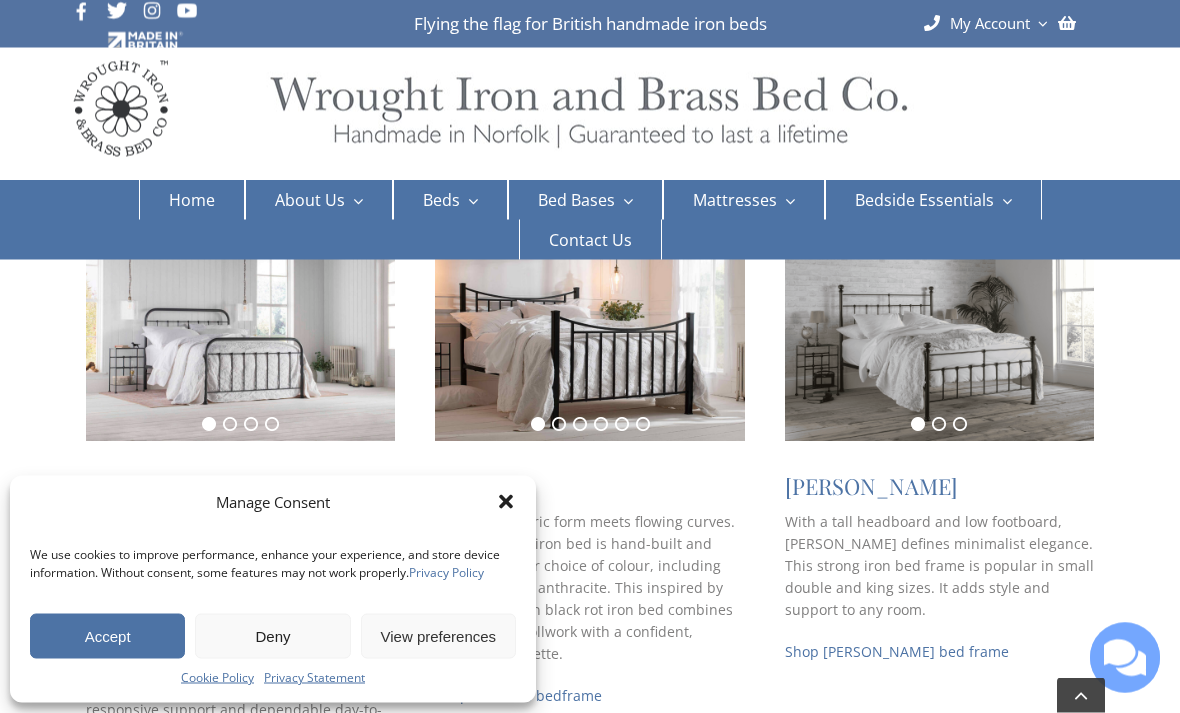 scroll, scrollTop: 383, scrollLeft: 0, axis: vertical 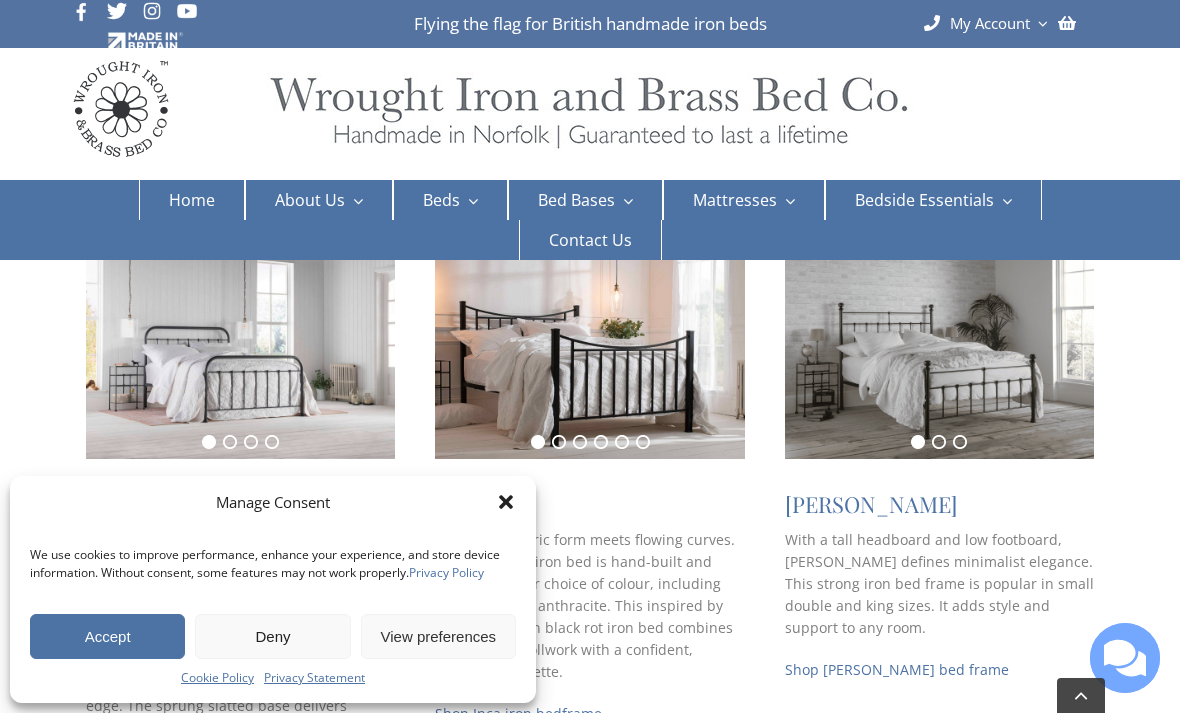 click 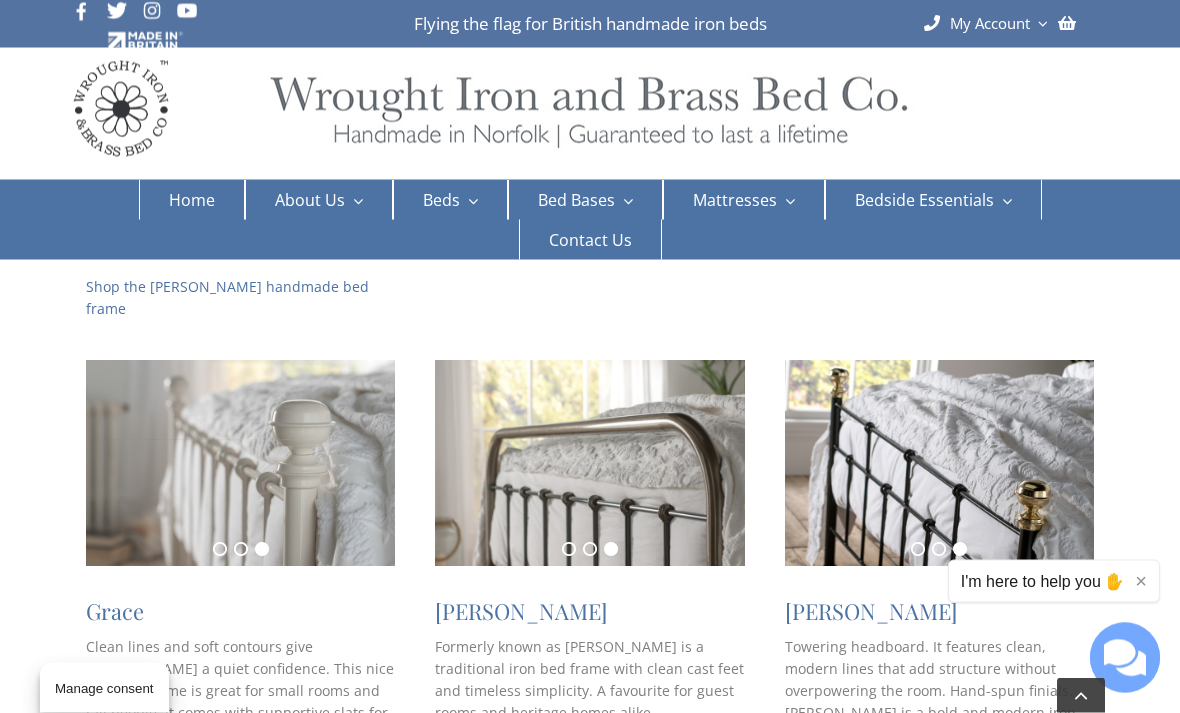 scroll, scrollTop: 888, scrollLeft: 0, axis: vertical 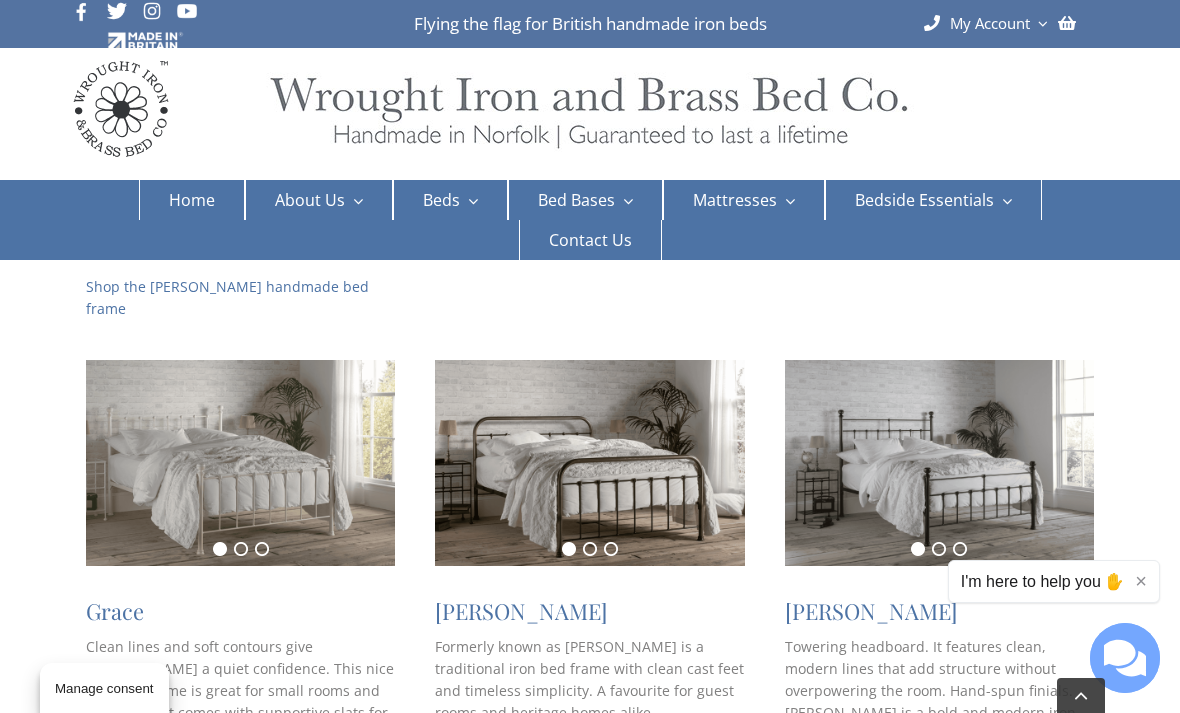 click on "Formerly known as Oliver, Edward is a traditional iron bed frame with clean cast feet and timeless simplicity. A favourite for guest rooms and heritage homes alike." at bounding box center (589, 679) 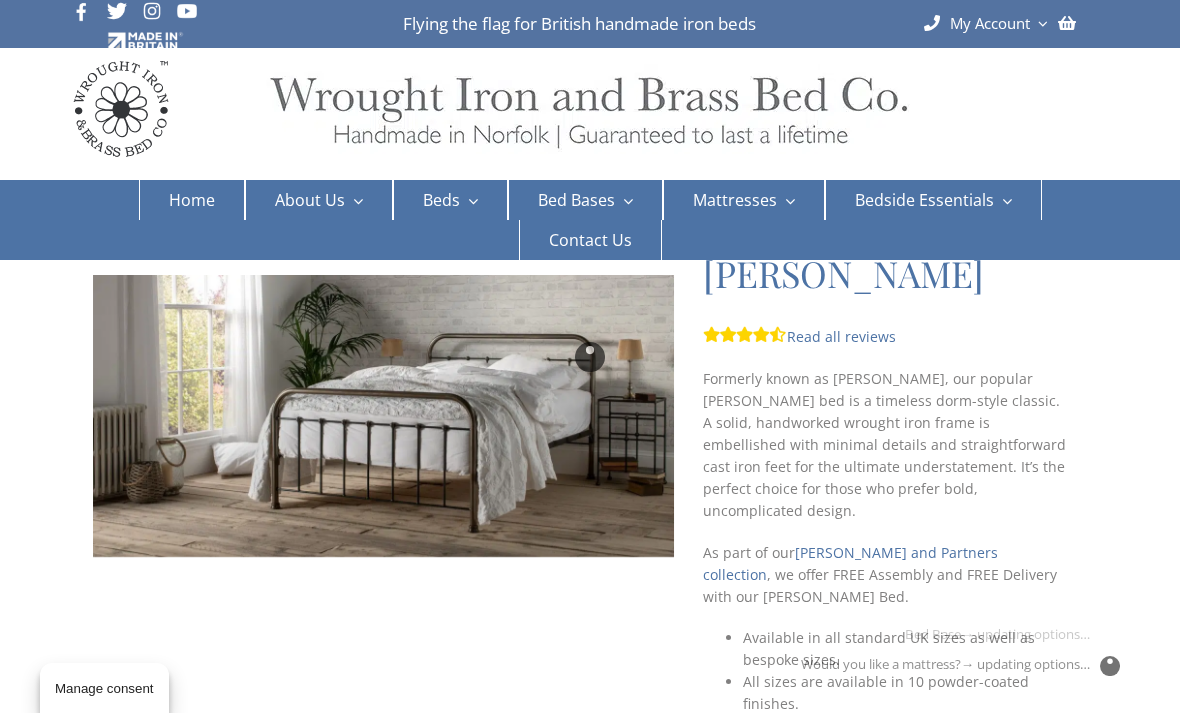 scroll, scrollTop: 54, scrollLeft: 0, axis: vertical 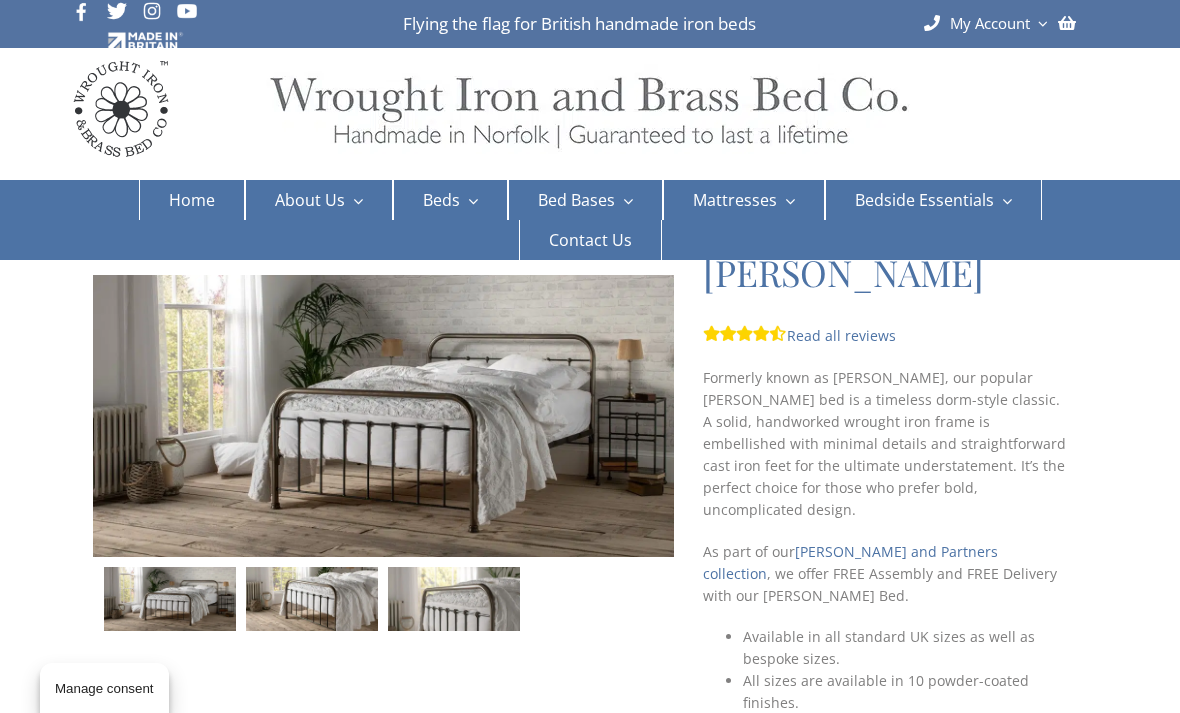 click on "Sprung Bed Bases" at bounding box center [593, 275] 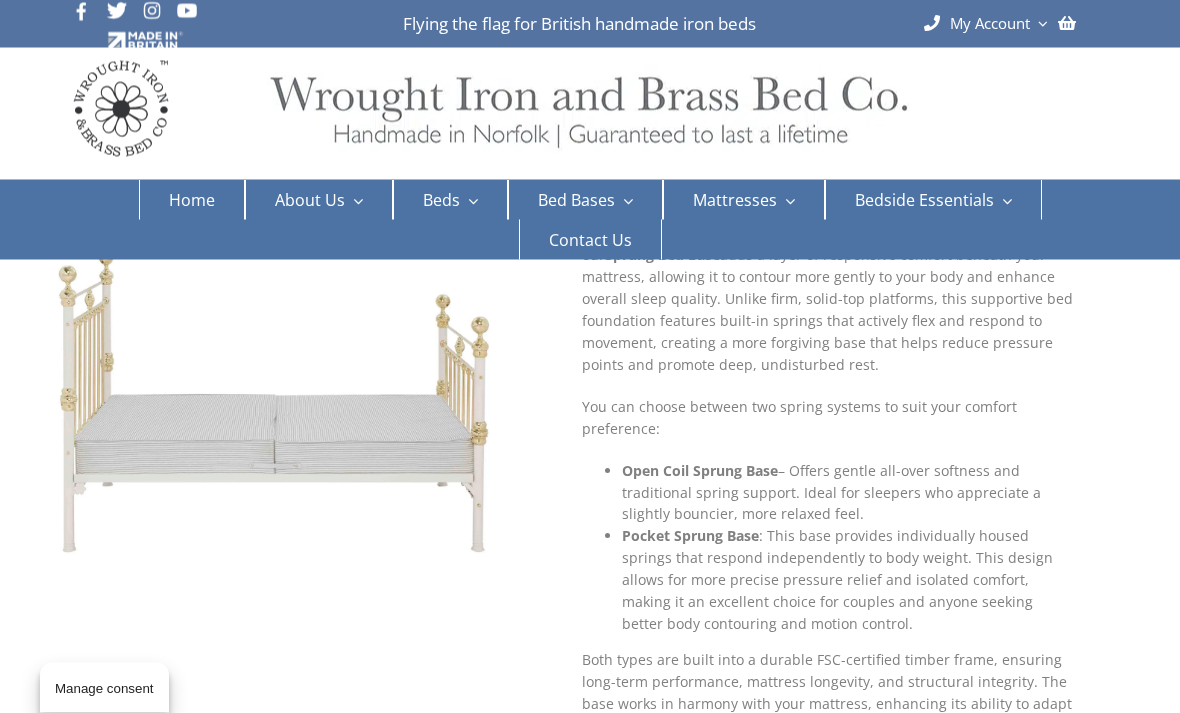 scroll, scrollTop: 159, scrollLeft: 0, axis: vertical 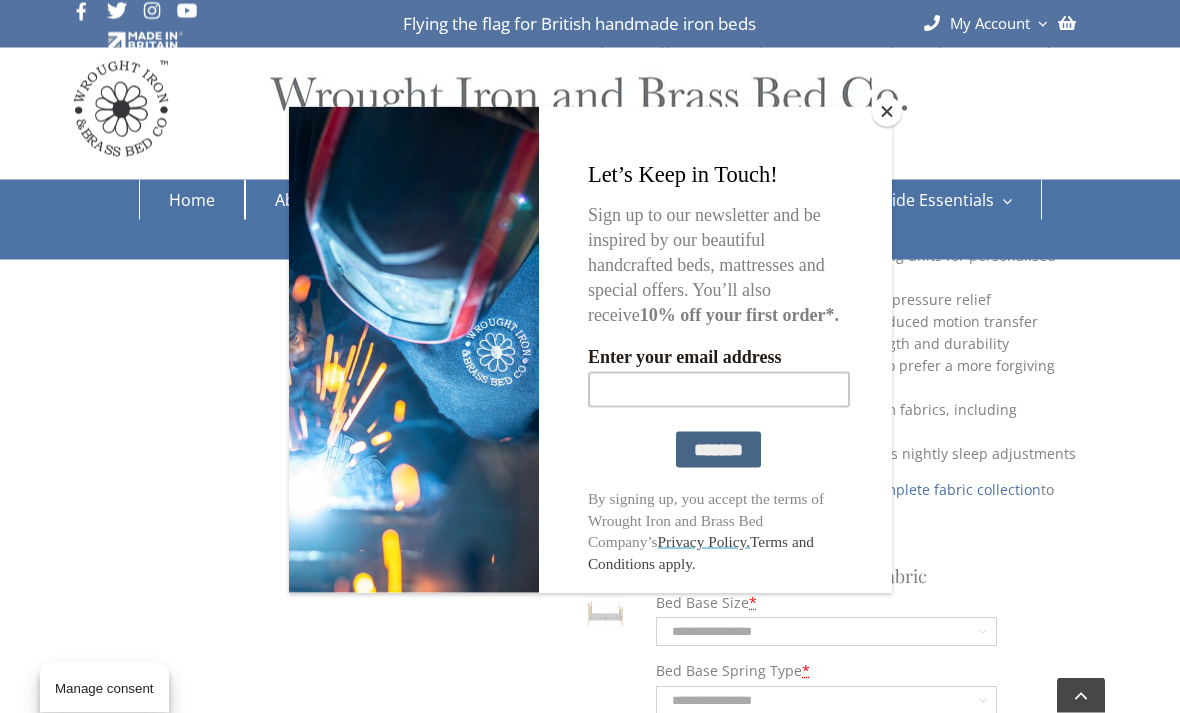 click at bounding box center (887, 112) 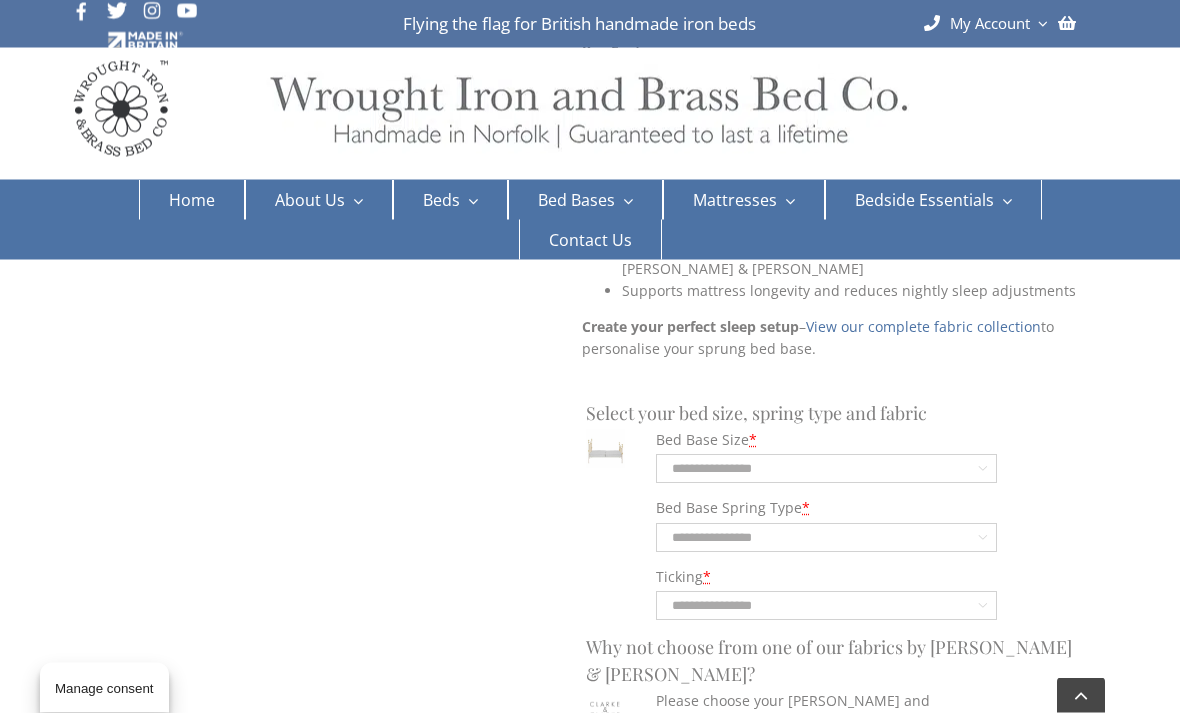 scroll, scrollTop: 1004, scrollLeft: 0, axis: vertical 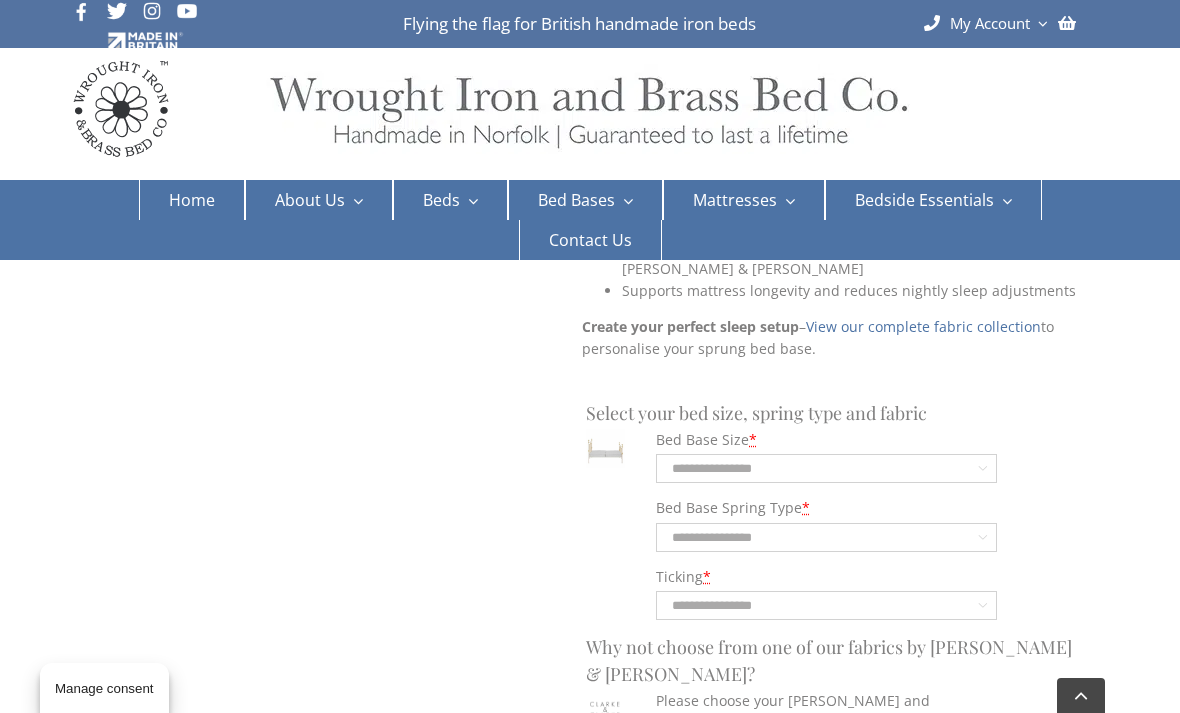 click on "**********" at bounding box center [826, 468] 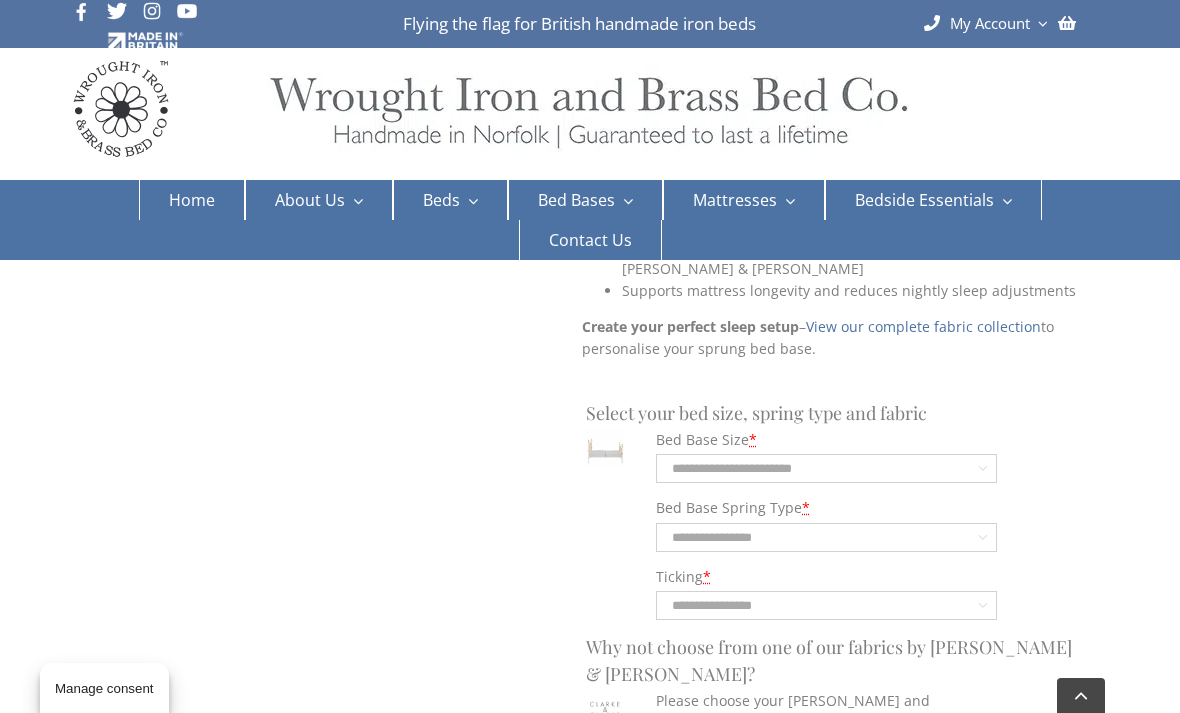 select on "**********" 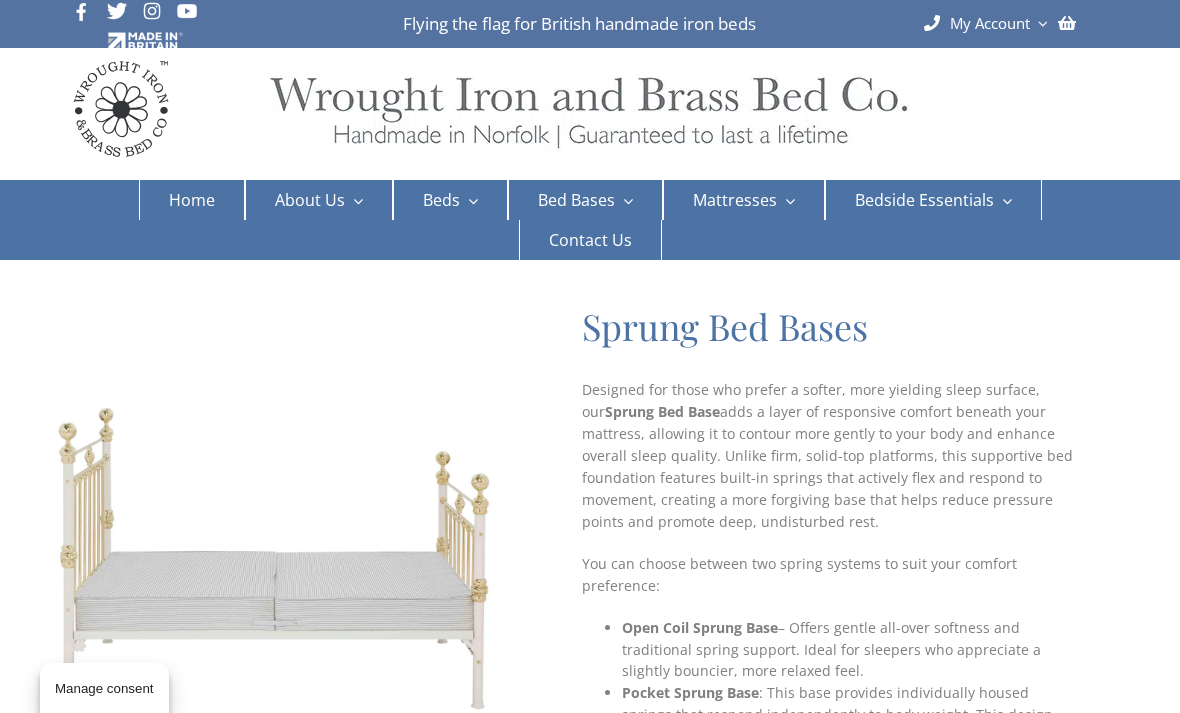 scroll, scrollTop: 6, scrollLeft: 0, axis: vertical 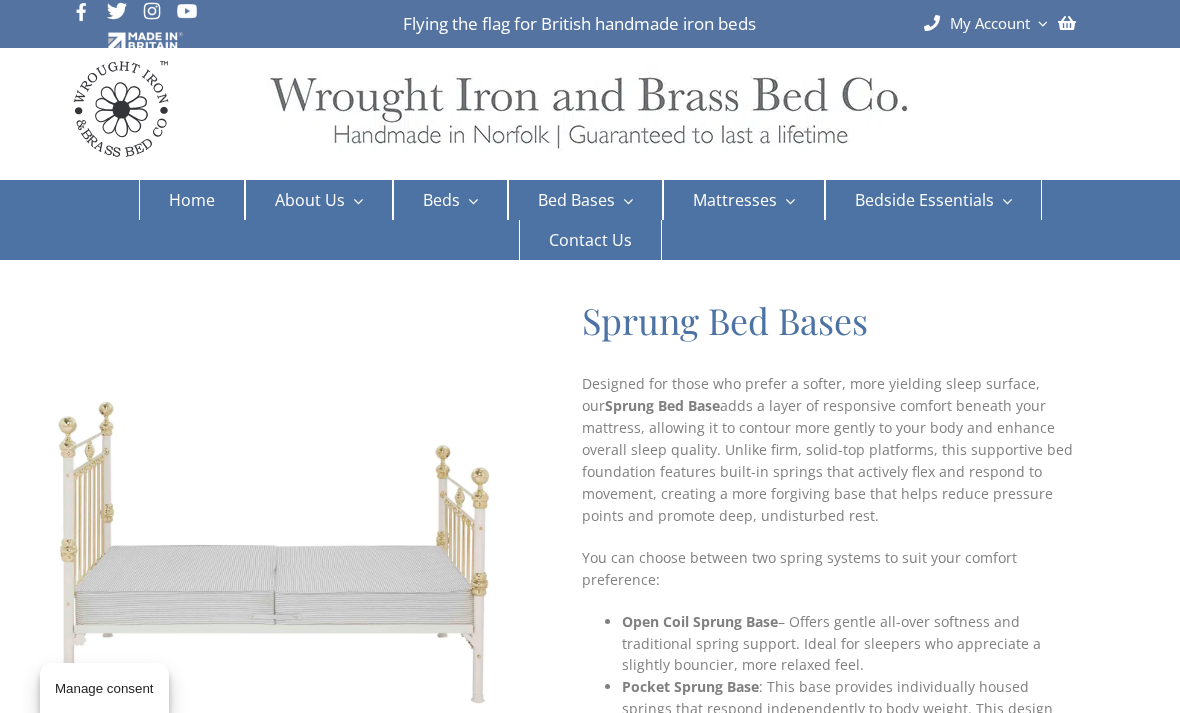 click on "Double beds" at bounding box center (655, 337) 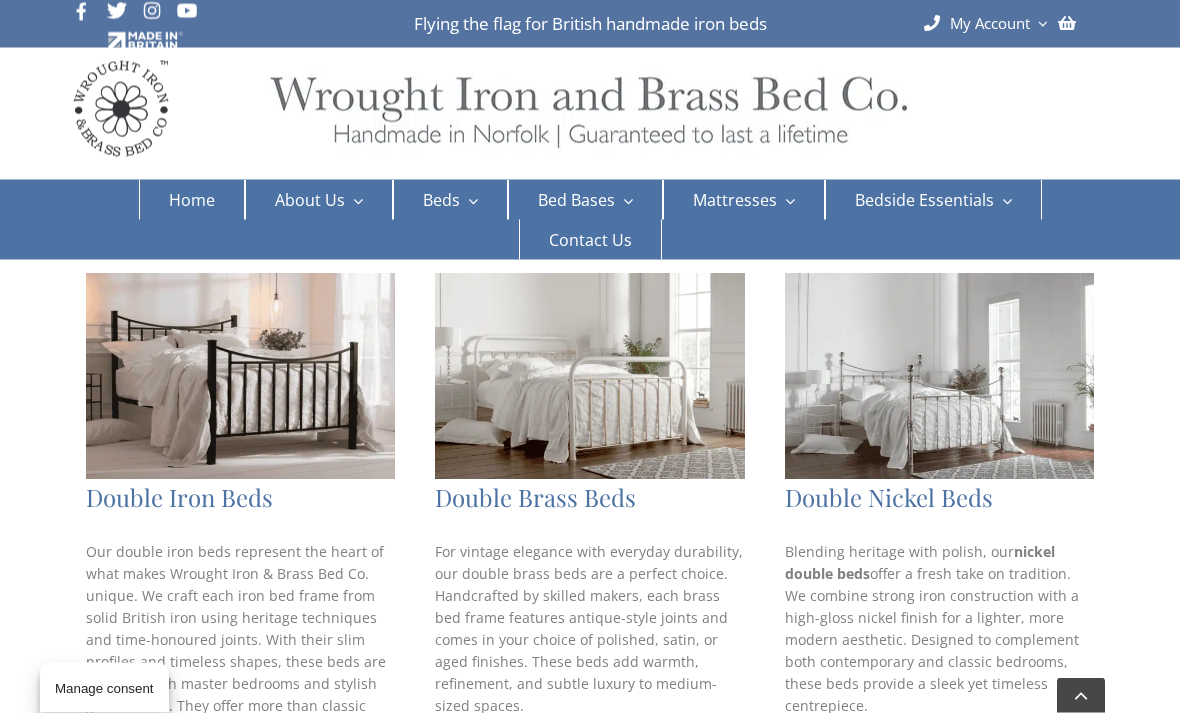 scroll, scrollTop: 769, scrollLeft: 0, axis: vertical 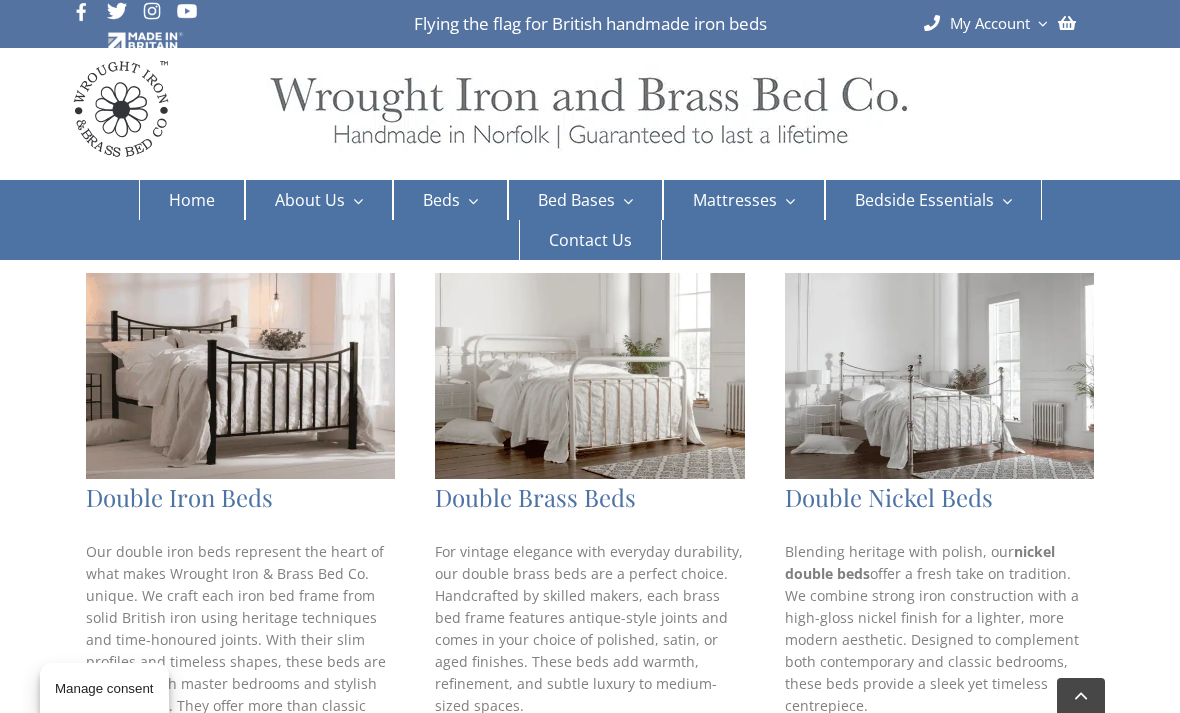click on "Double Nickel Beds" at bounding box center (939, 497) 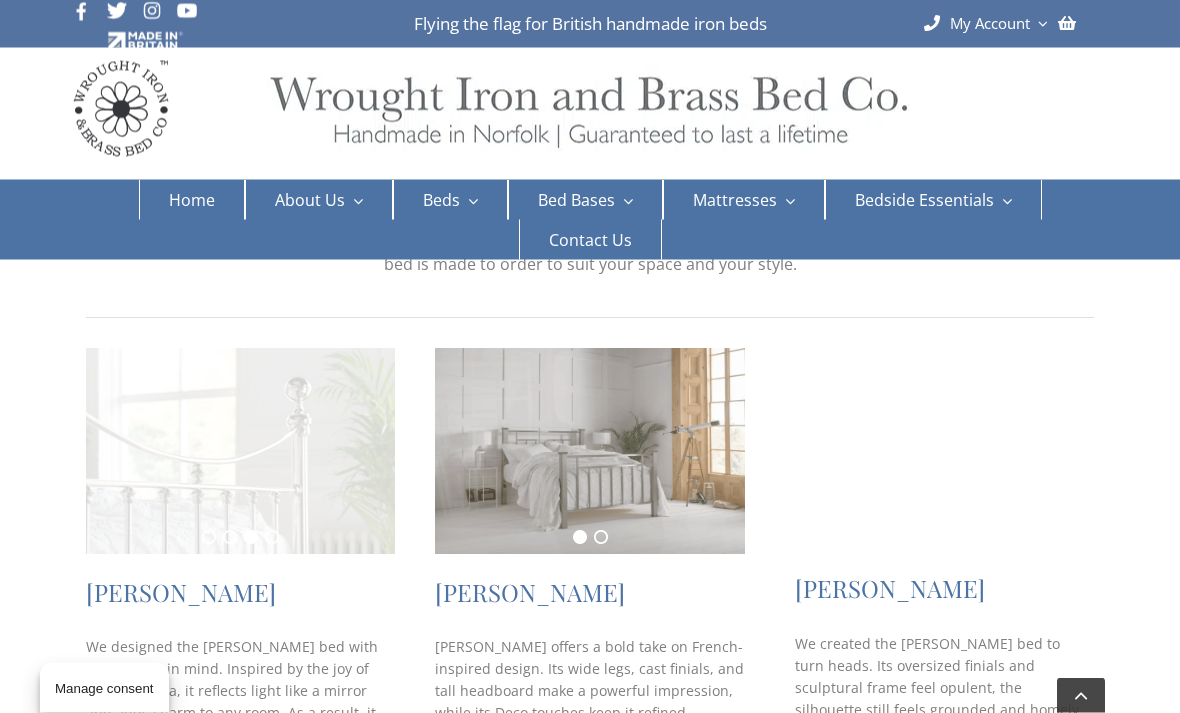 scroll, scrollTop: 259, scrollLeft: 0, axis: vertical 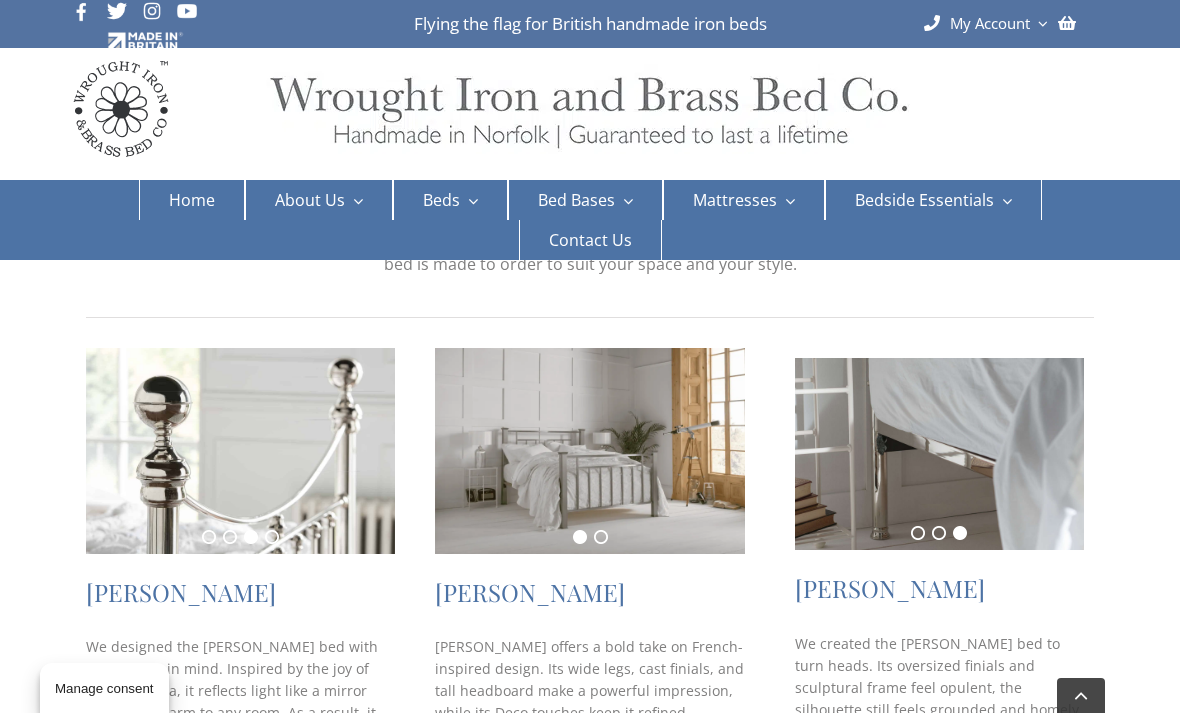 click on "[PERSON_NAME]" at bounding box center (181, 592) 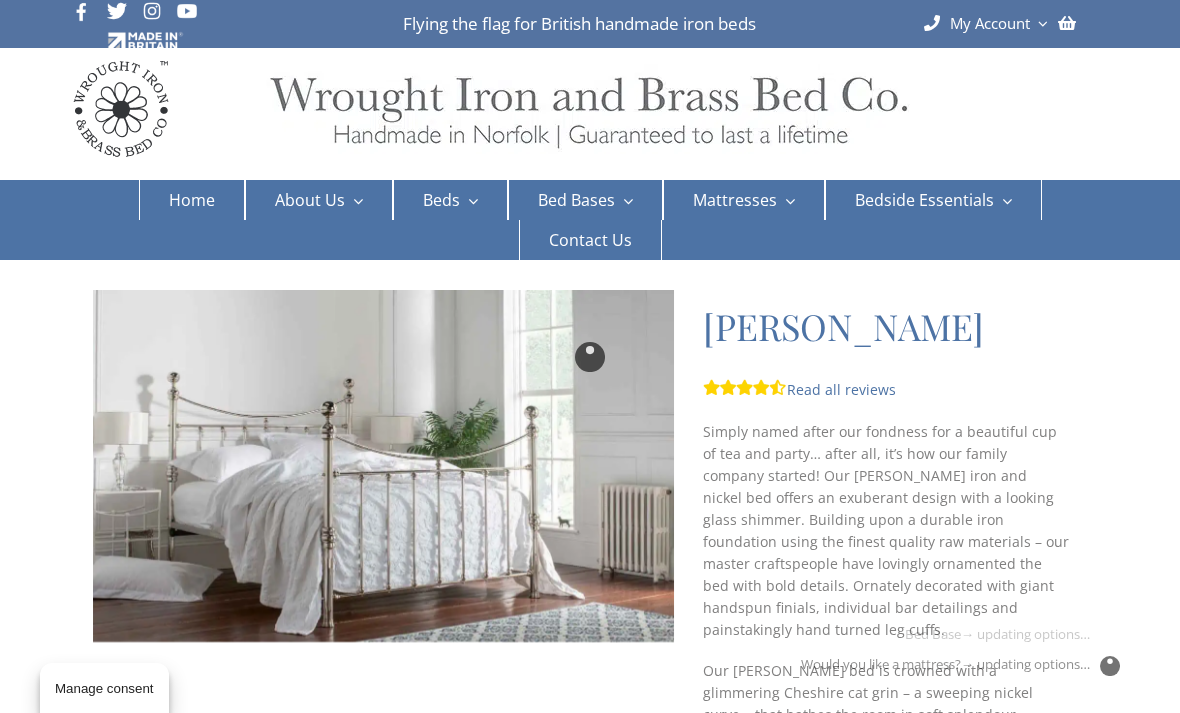 scroll, scrollTop: 0, scrollLeft: 0, axis: both 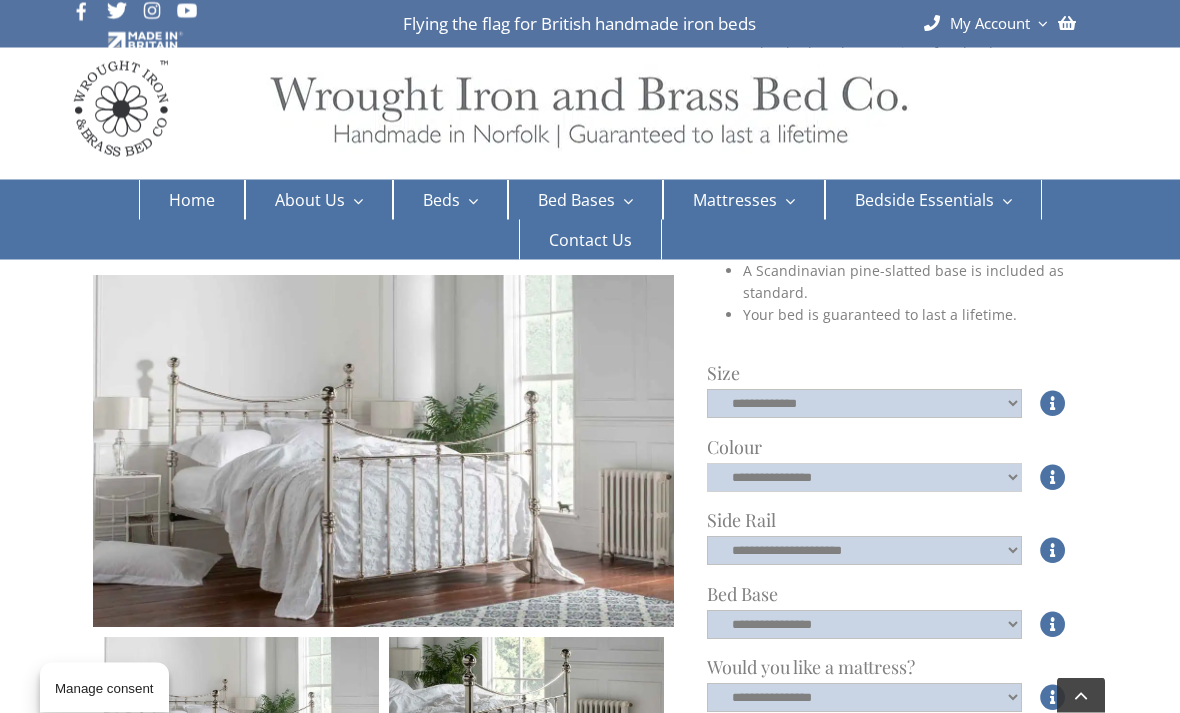 click on "**********" 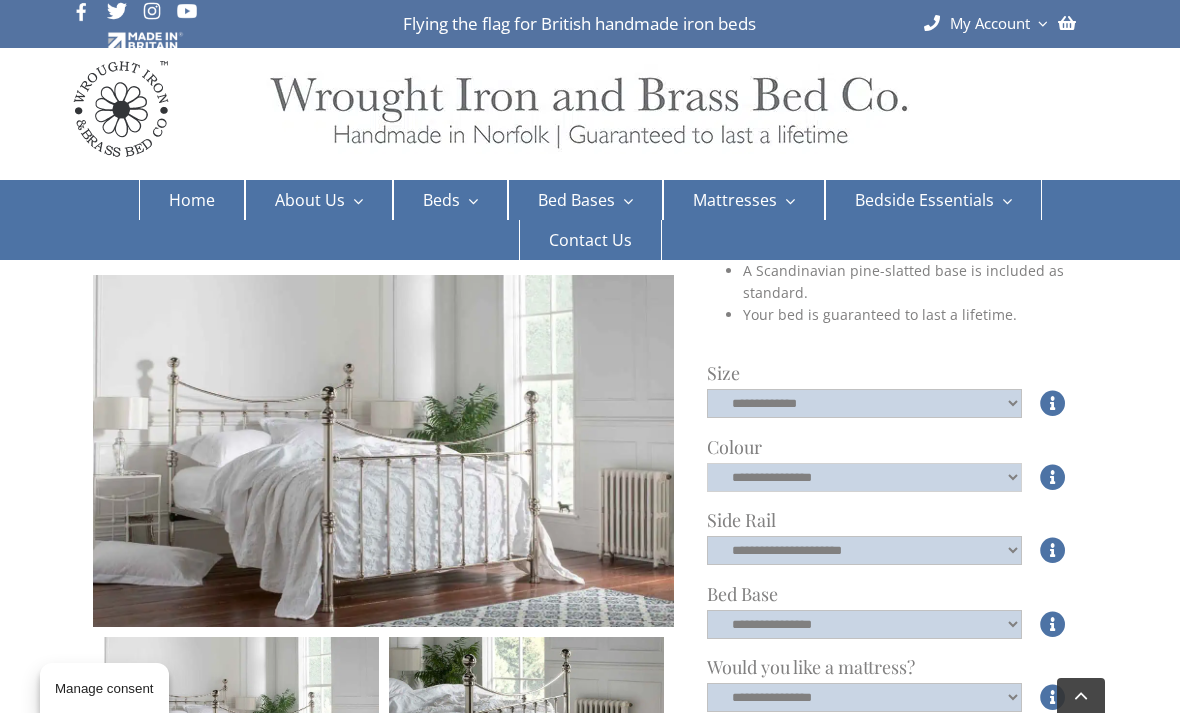 select on "*****" 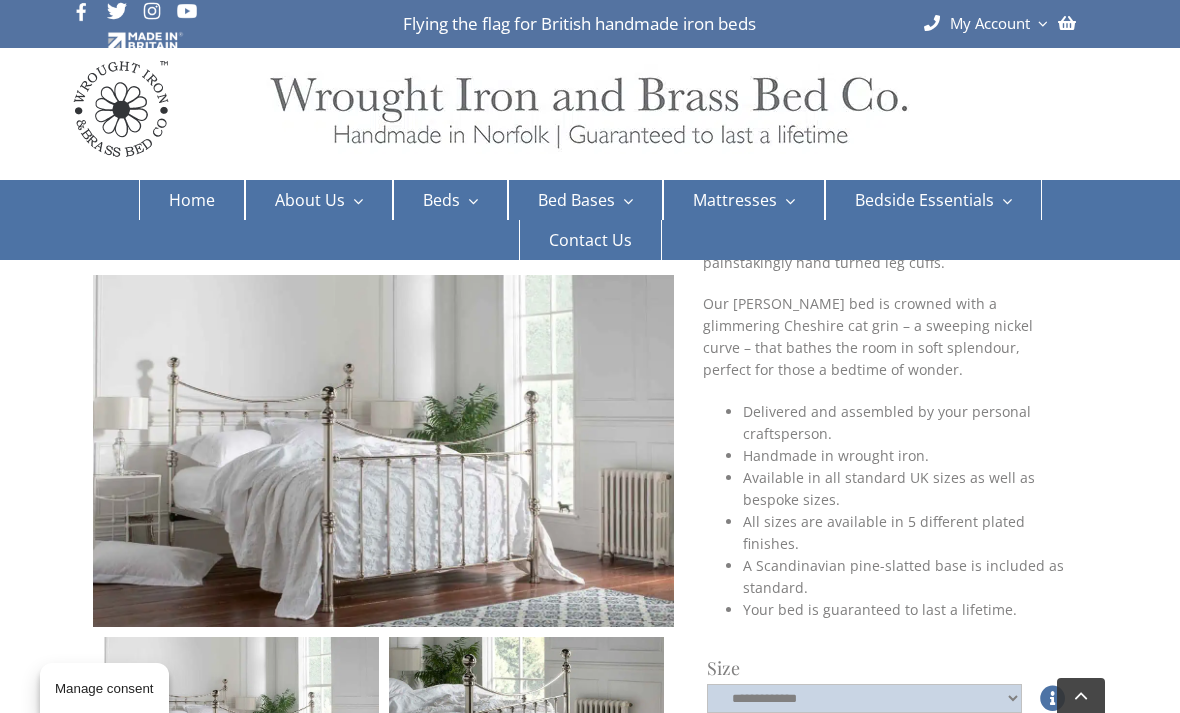 scroll, scrollTop: 363, scrollLeft: 0, axis: vertical 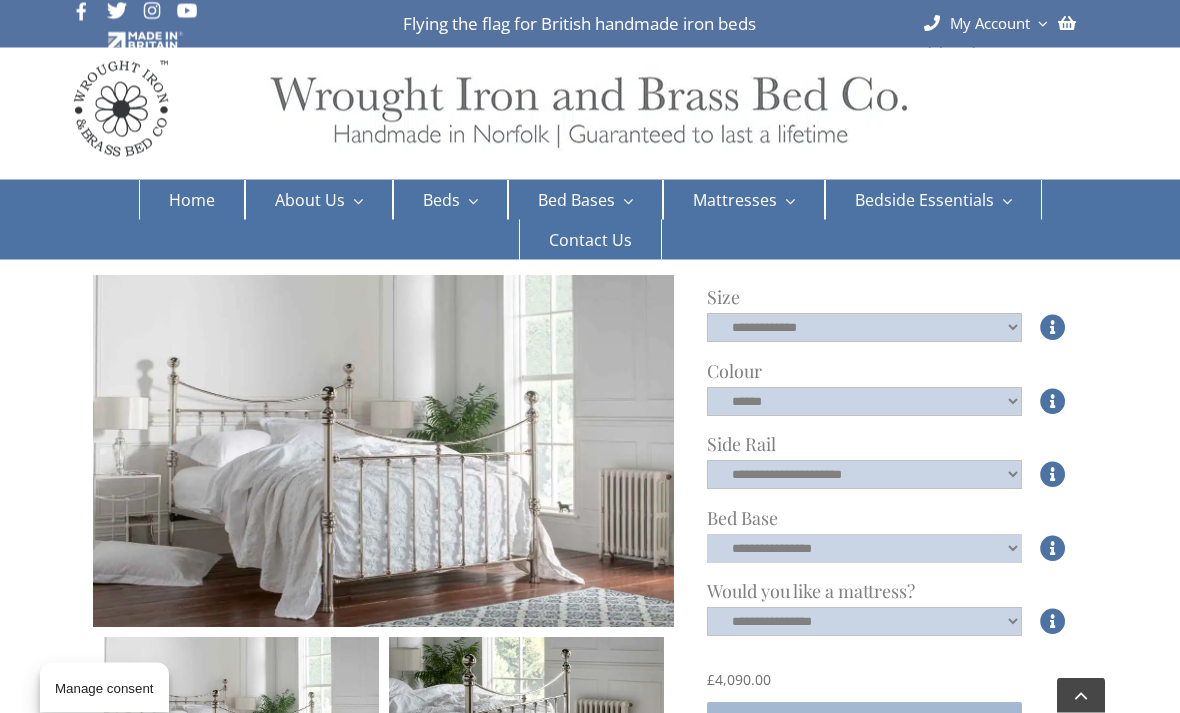 click on "**********" 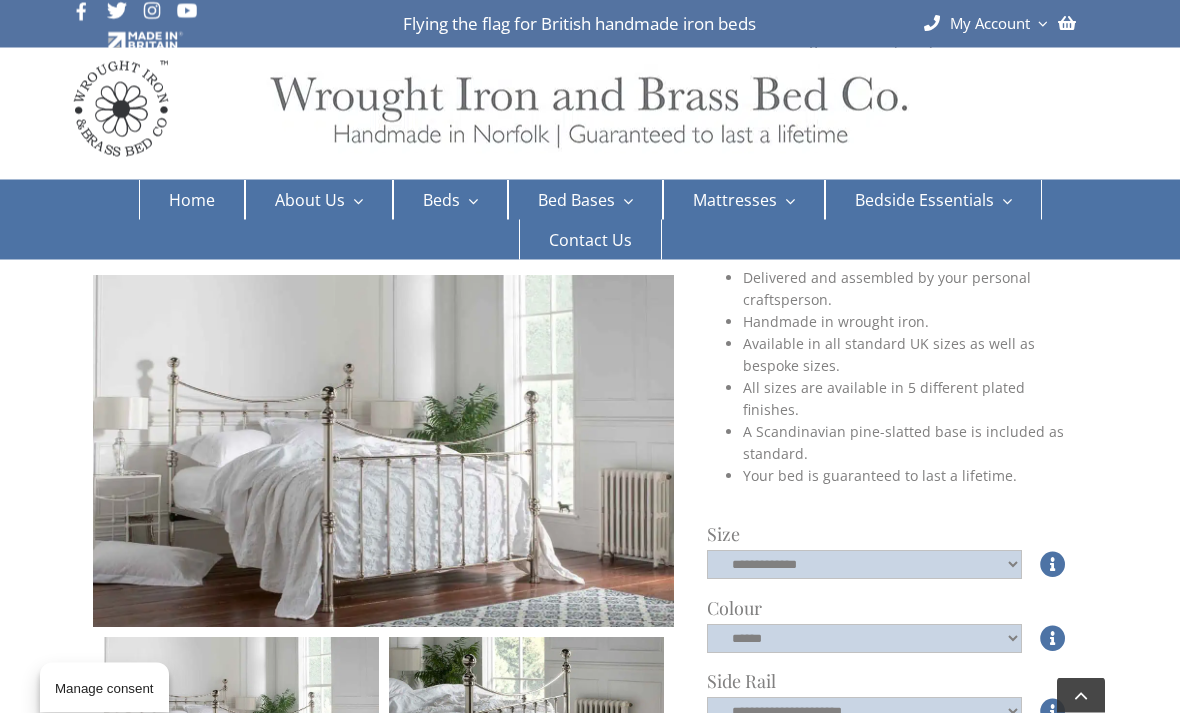 scroll, scrollTop: 504, scrollLeft: 0, axis: vertical 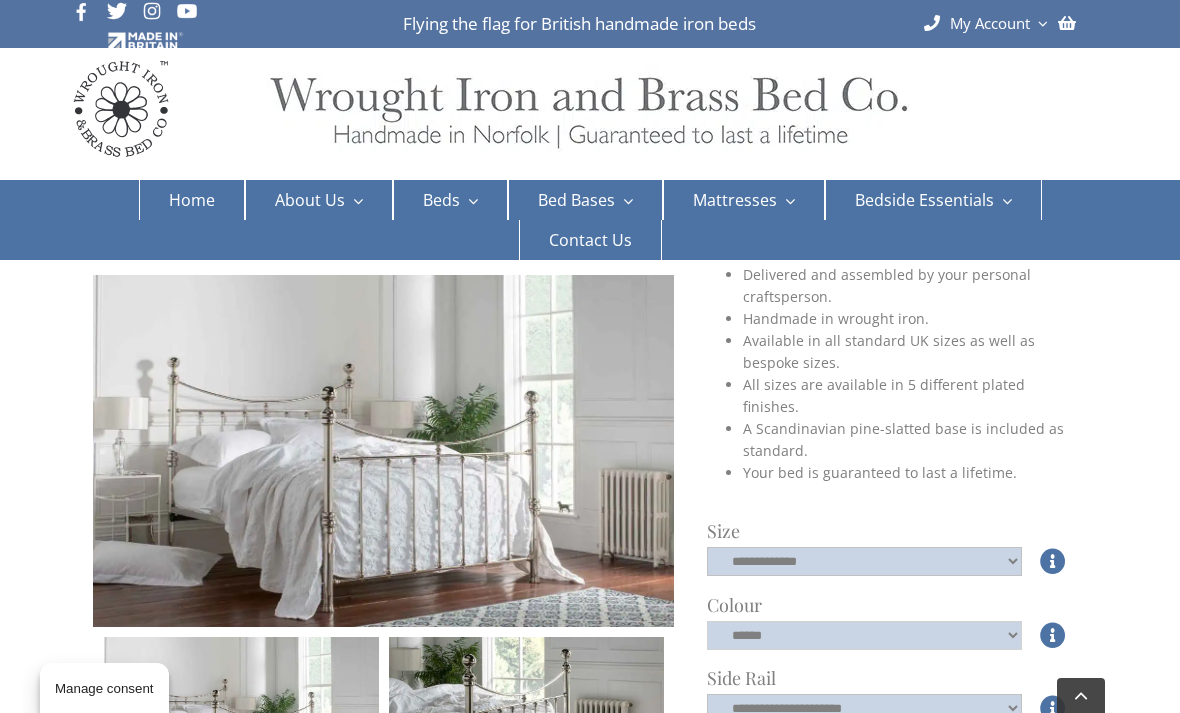 click on "**********" 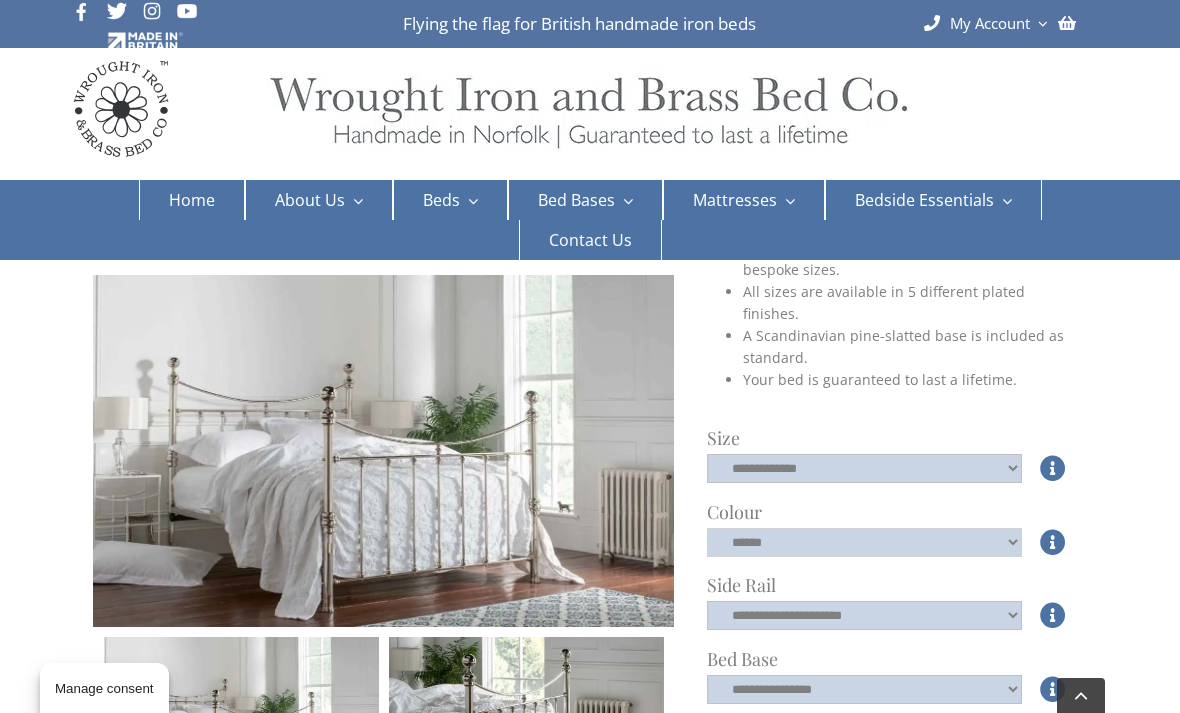 scroll, scrollTop: 595, scrollLeft: 0, axis: vertical 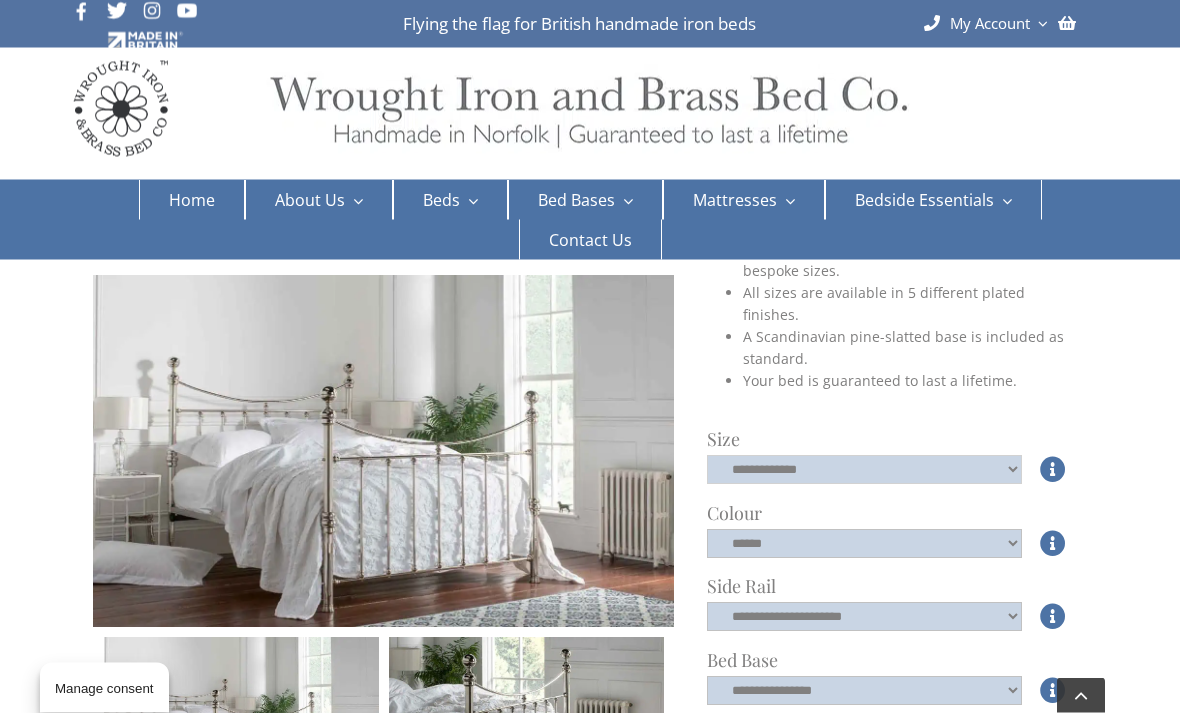 click on "**********" 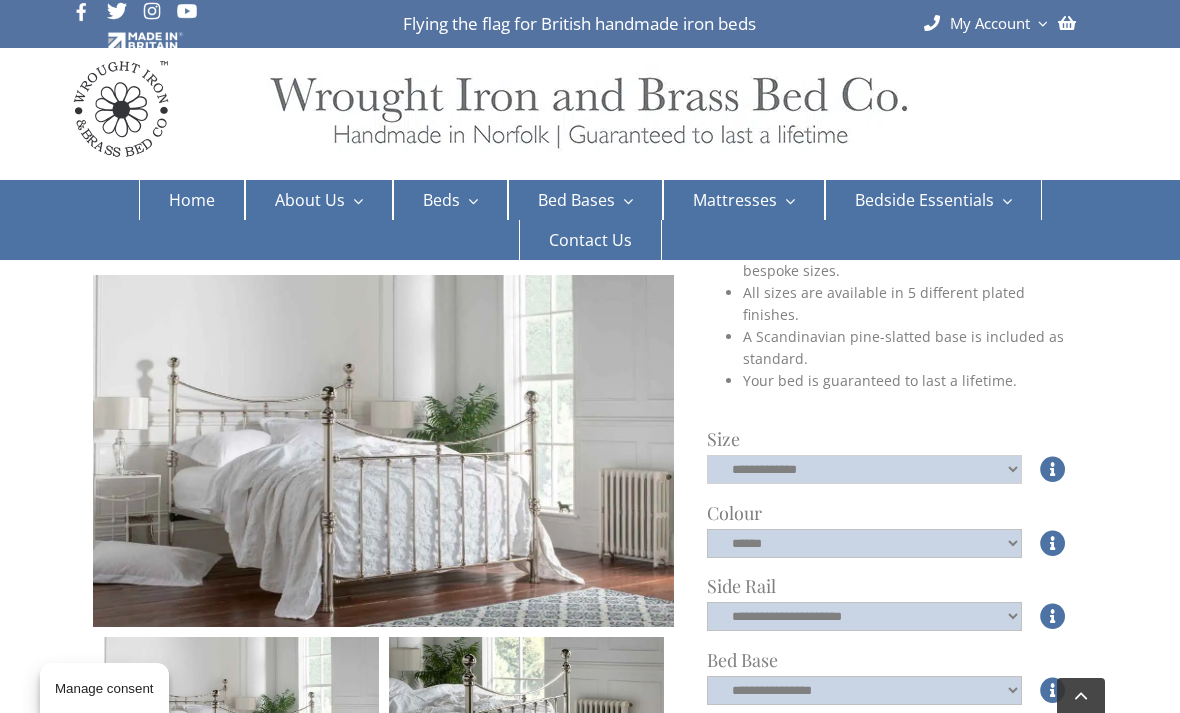 select on "*****" 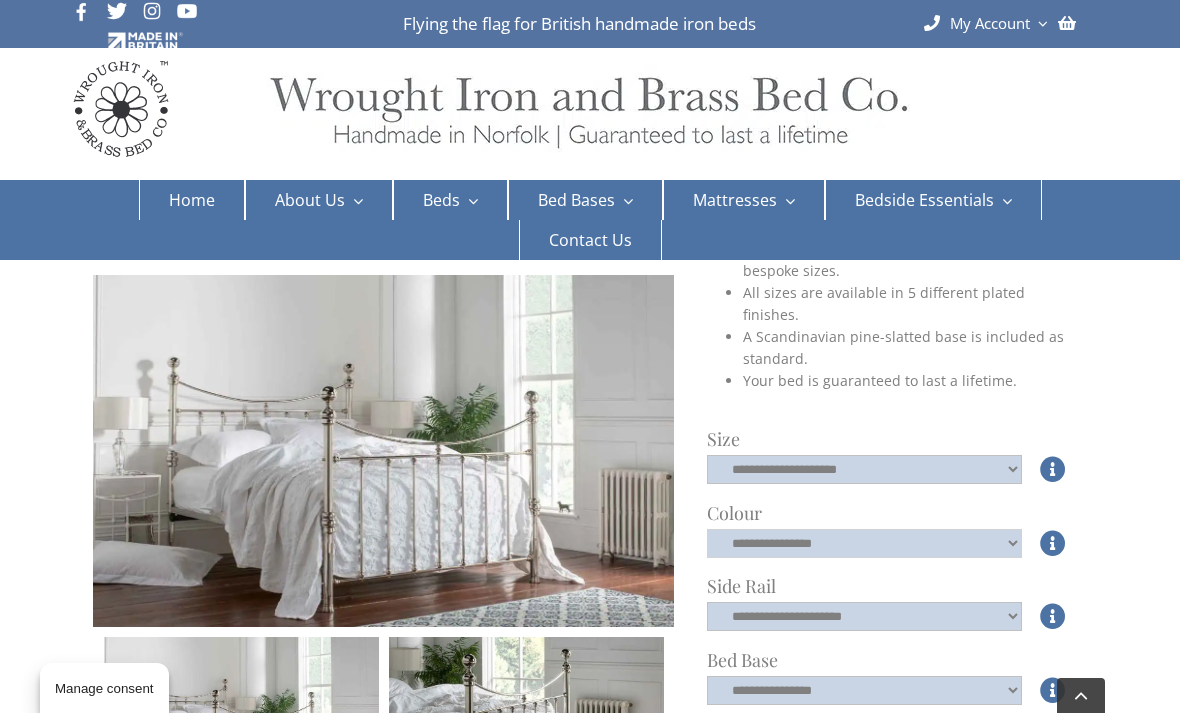 click on "**********" 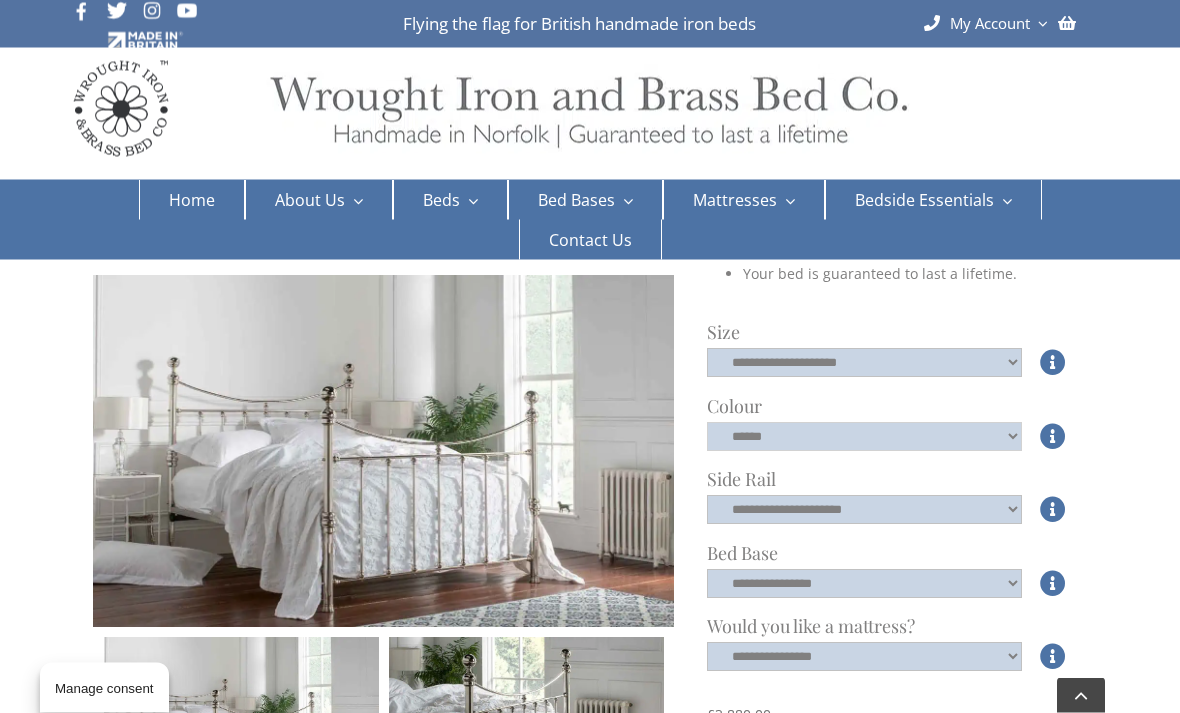 scroll, scrollTop: 703, scrollLeft: 0, axis: vertical 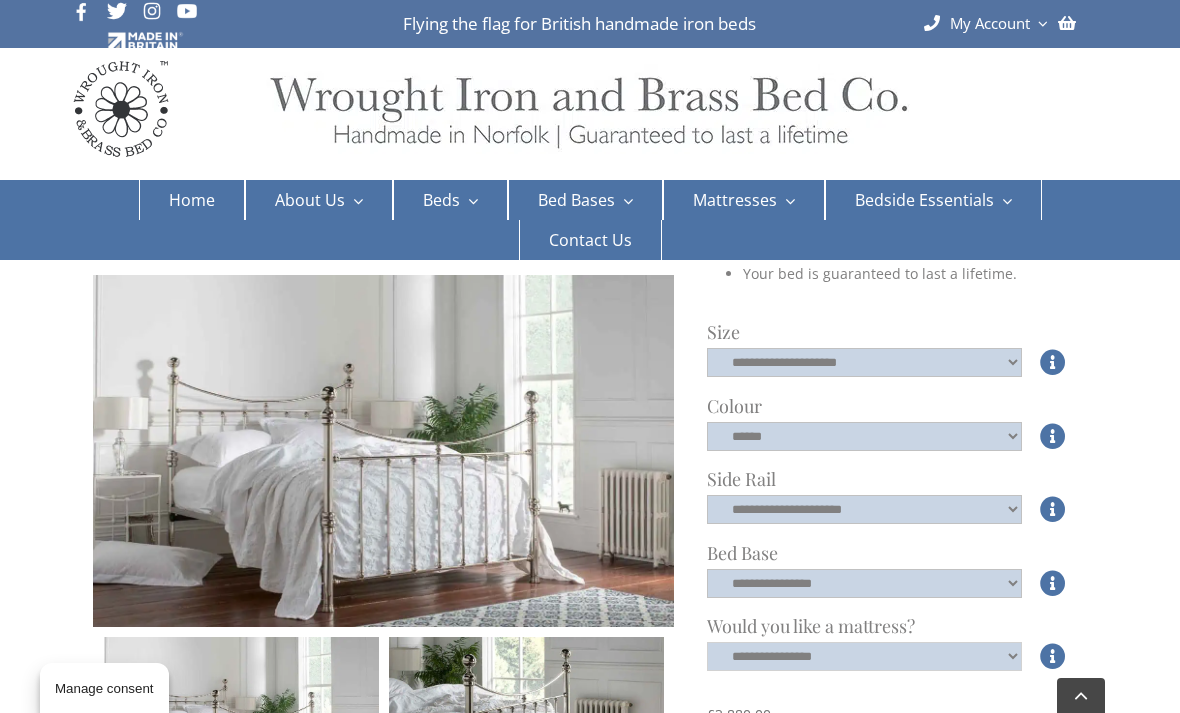 click on "**********" at bounding box center [864, 656] 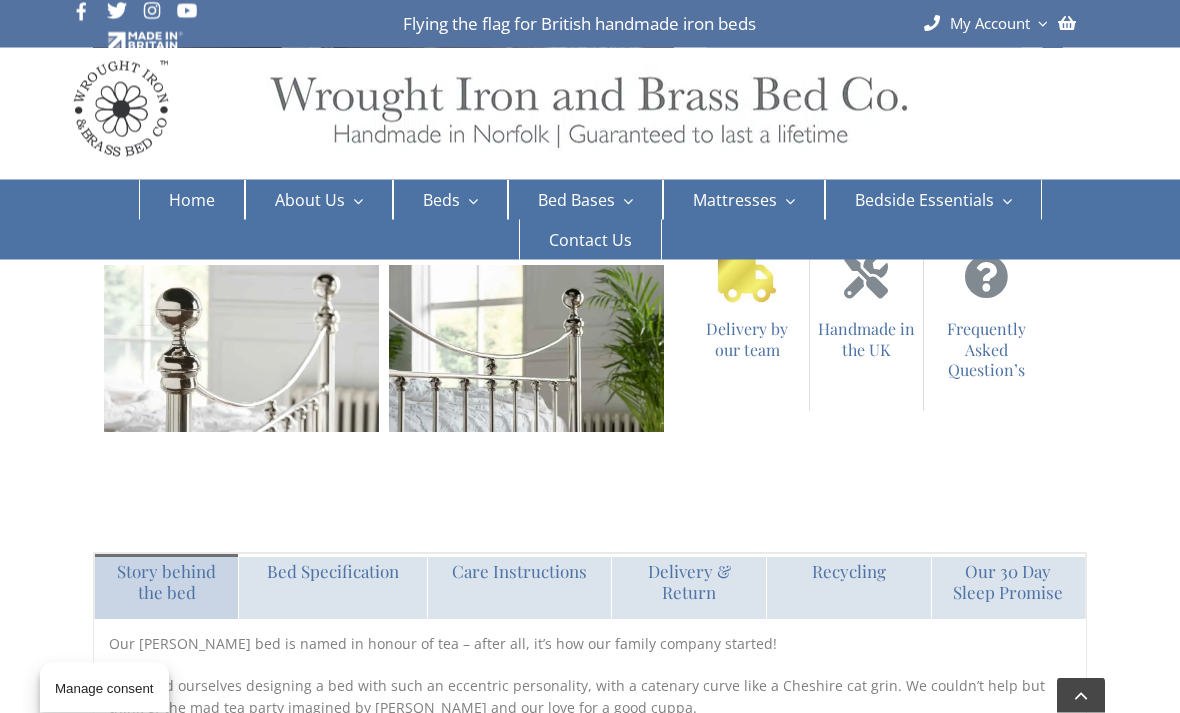 scroll, scrollTop: 1319, scrollLeft: 0, axis: vertical 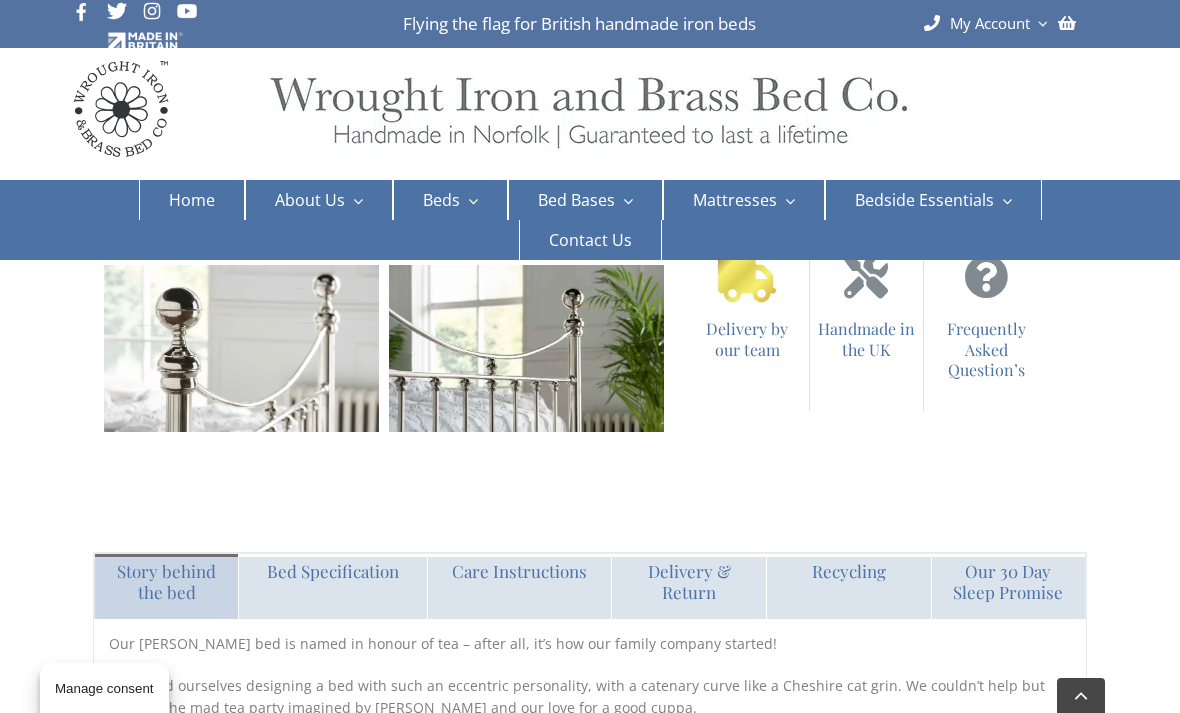 click on "Recycling" at bounding box center [848, 586] 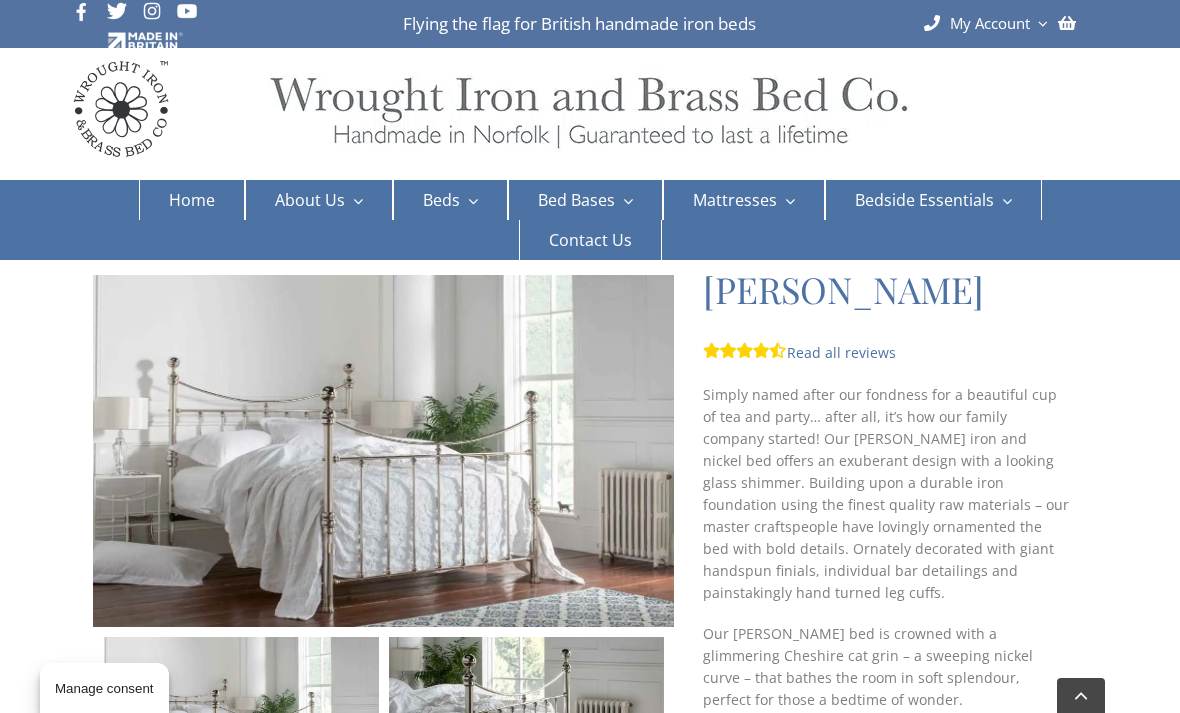 scroll, scrollTop: 0, scrollLeft: 0, axis: both 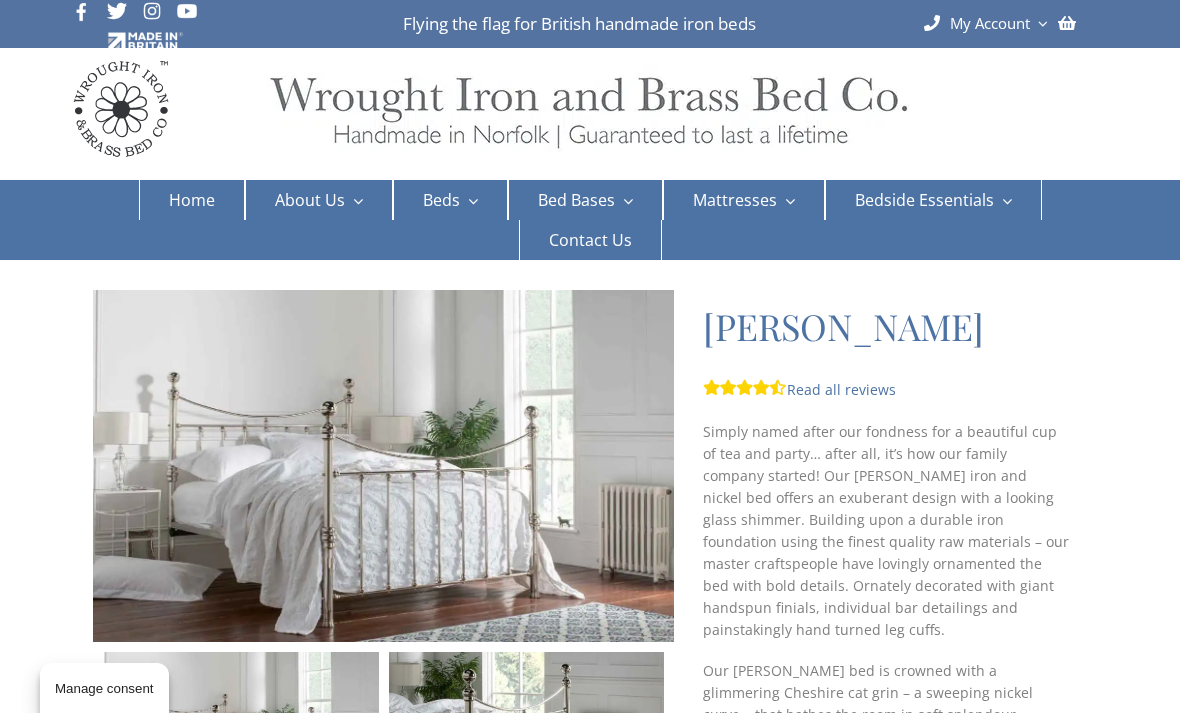 click on "Brass Beds" at bounding box center [454, 306] 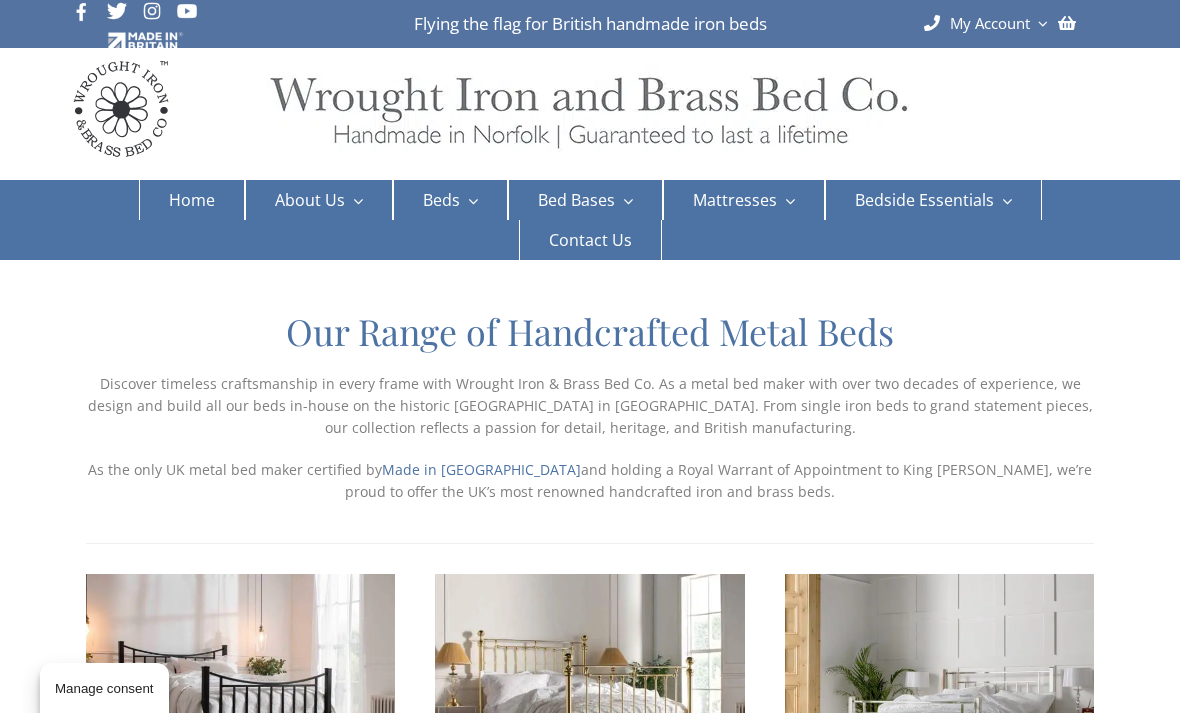 scroll, scrollTop: 0, scrollLeft: 0, axis: both 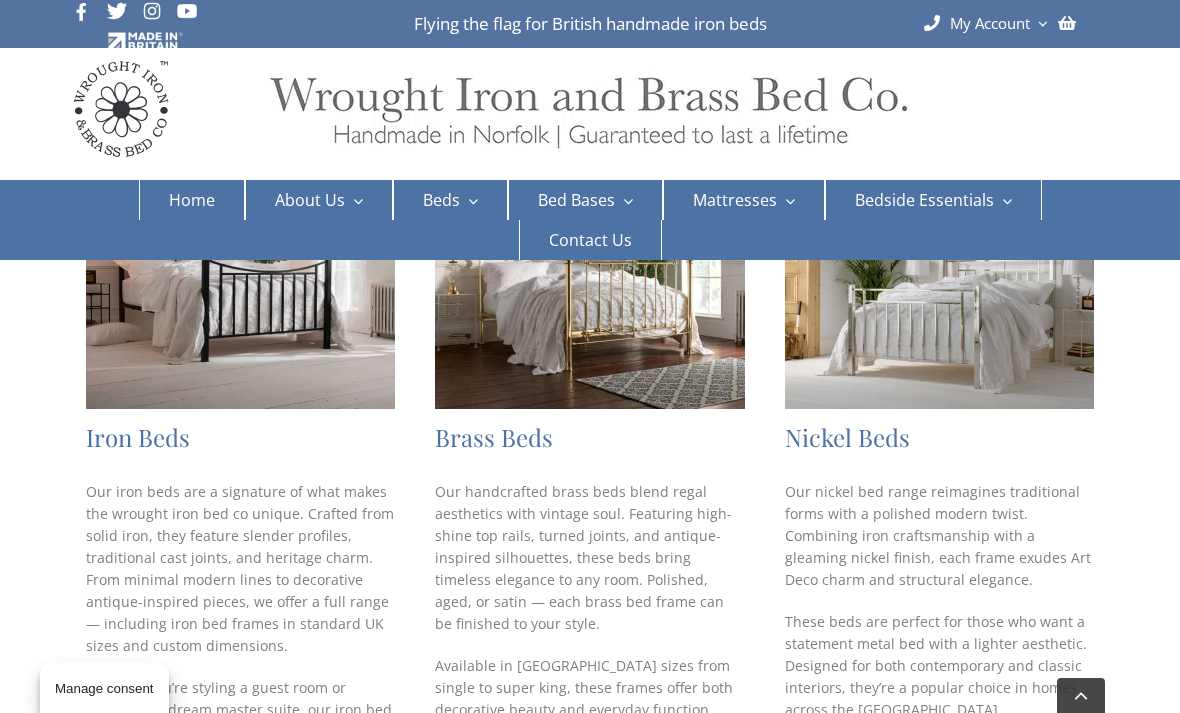 click on "Iron Beds" at bounding box center [449, 275] 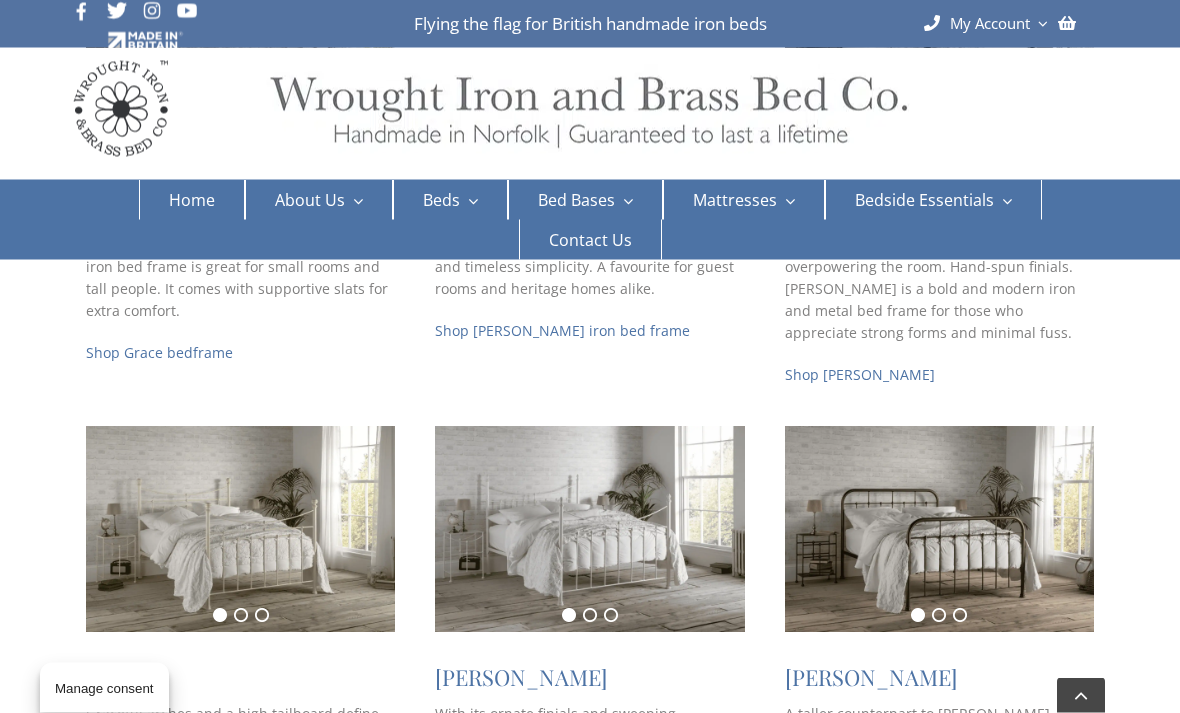 scroll, scrollTop: 1313, scrollLeft: 0, axis: vertical 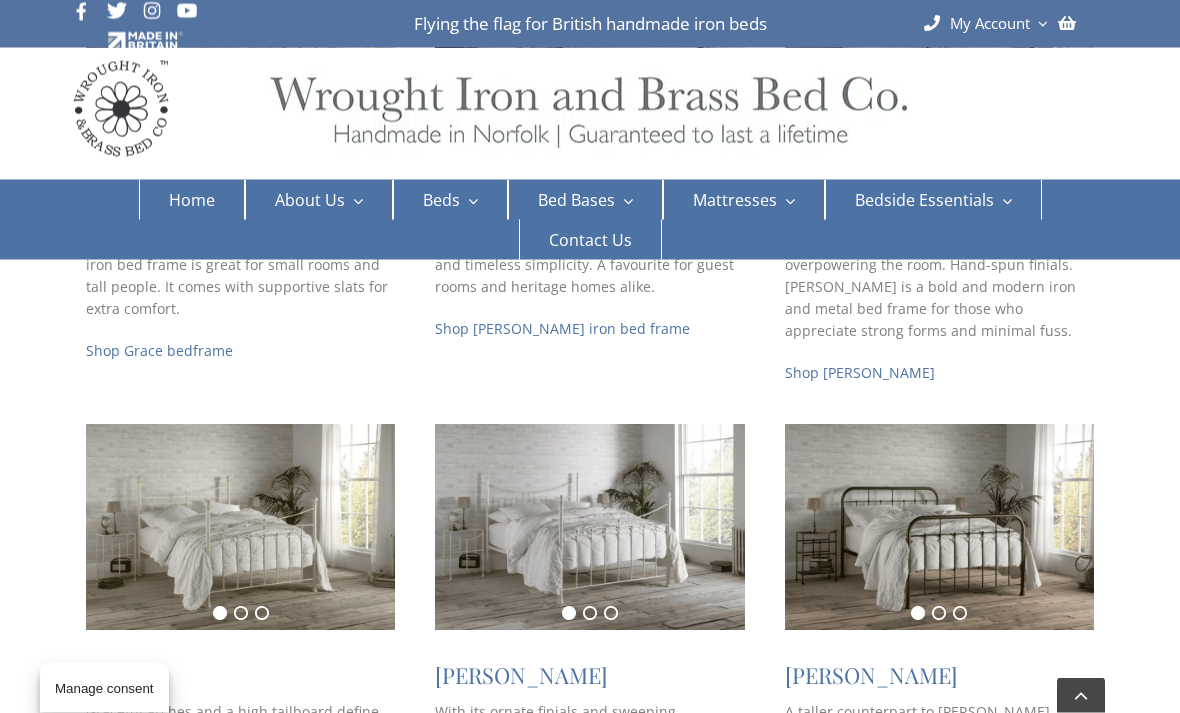 click on "Lily" at bounding box center [104, 676] 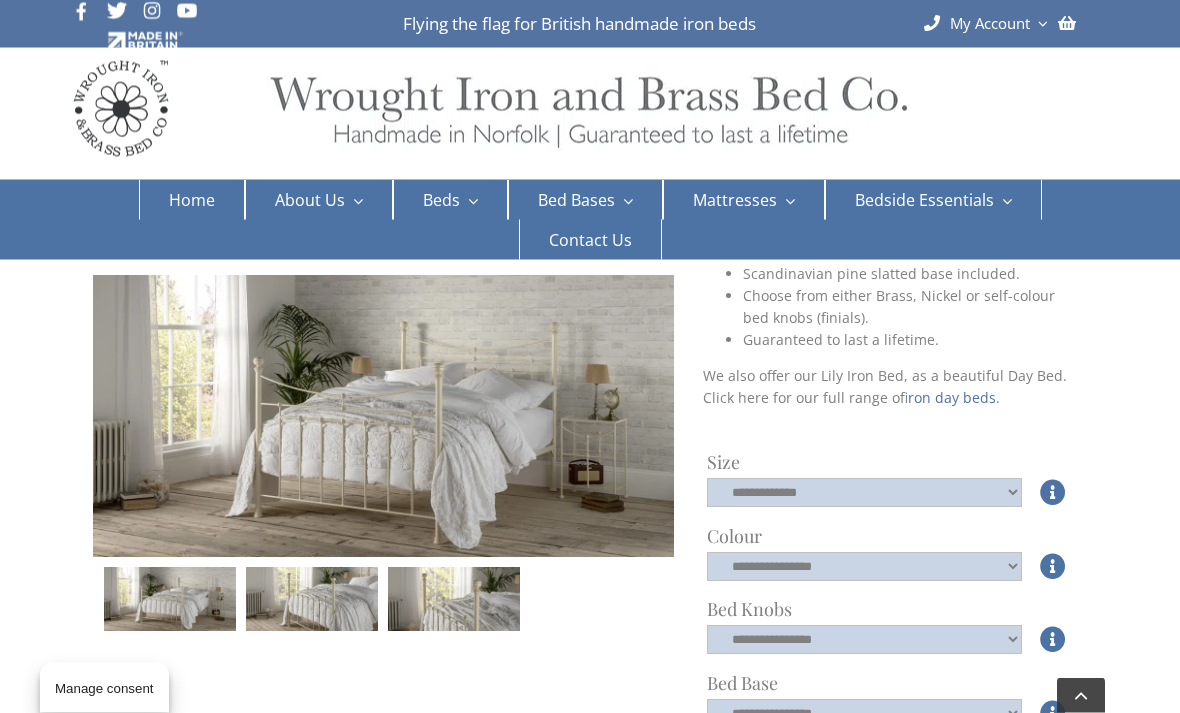 scroll, scrollTop: 461, scrollLeft: 0, axis: vertical 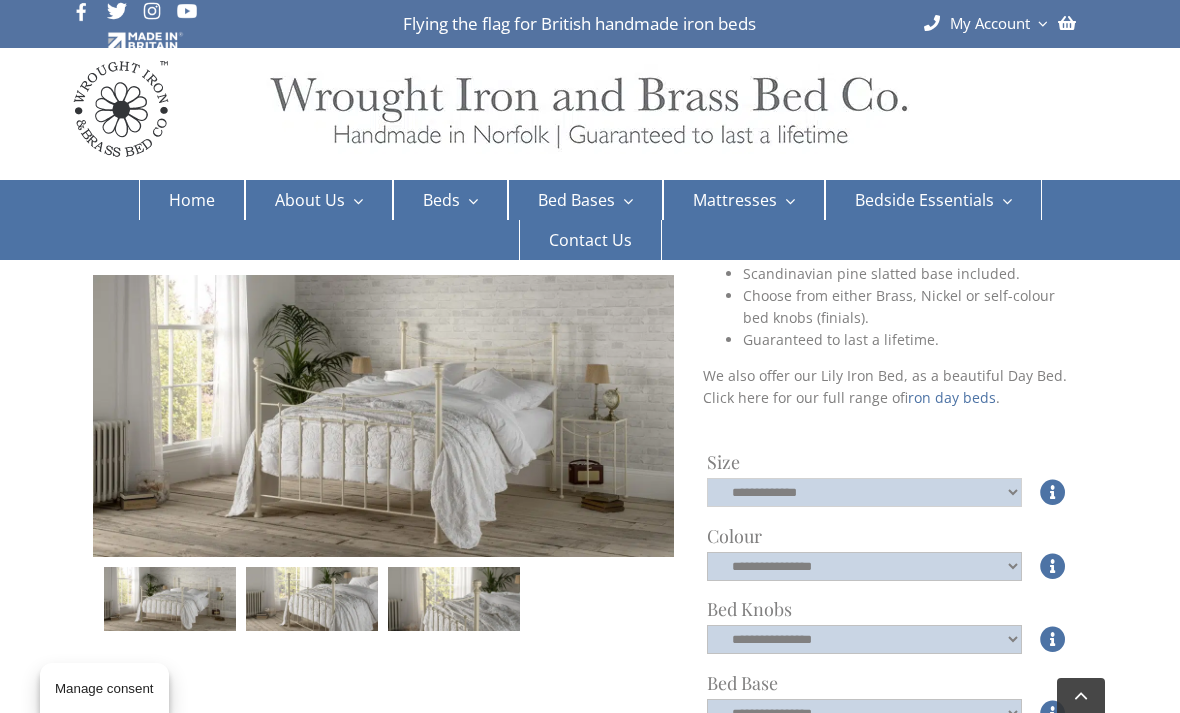 click on "**********" 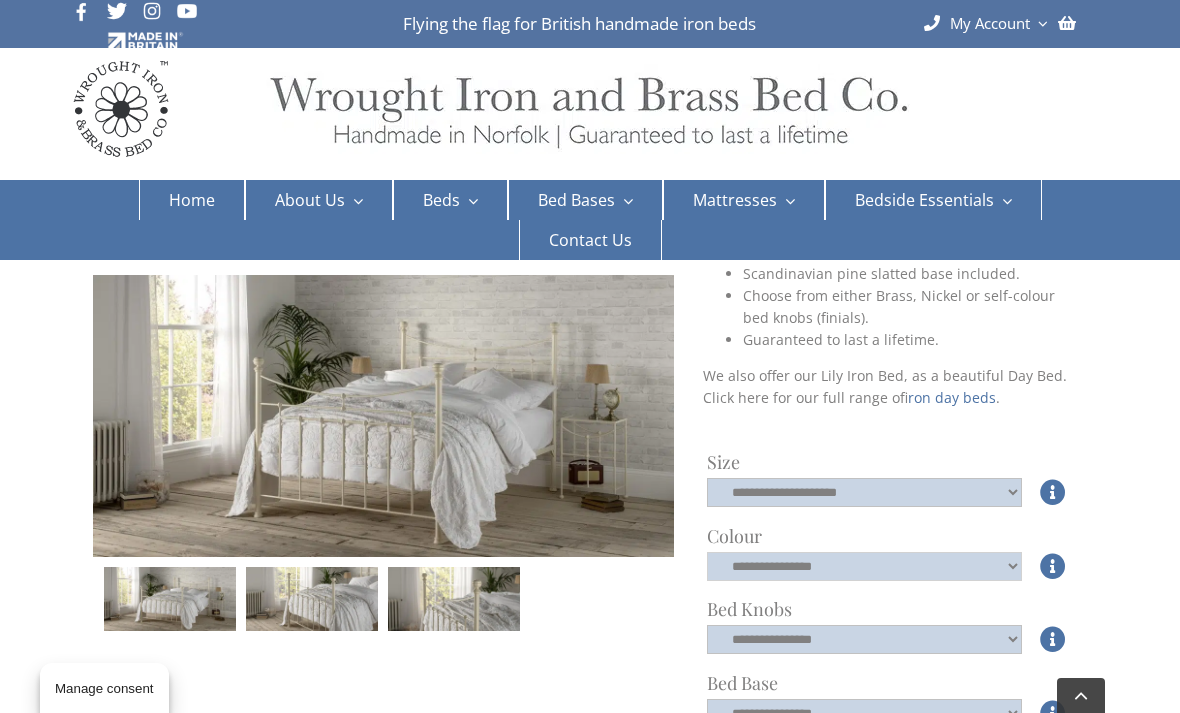click on "**********" 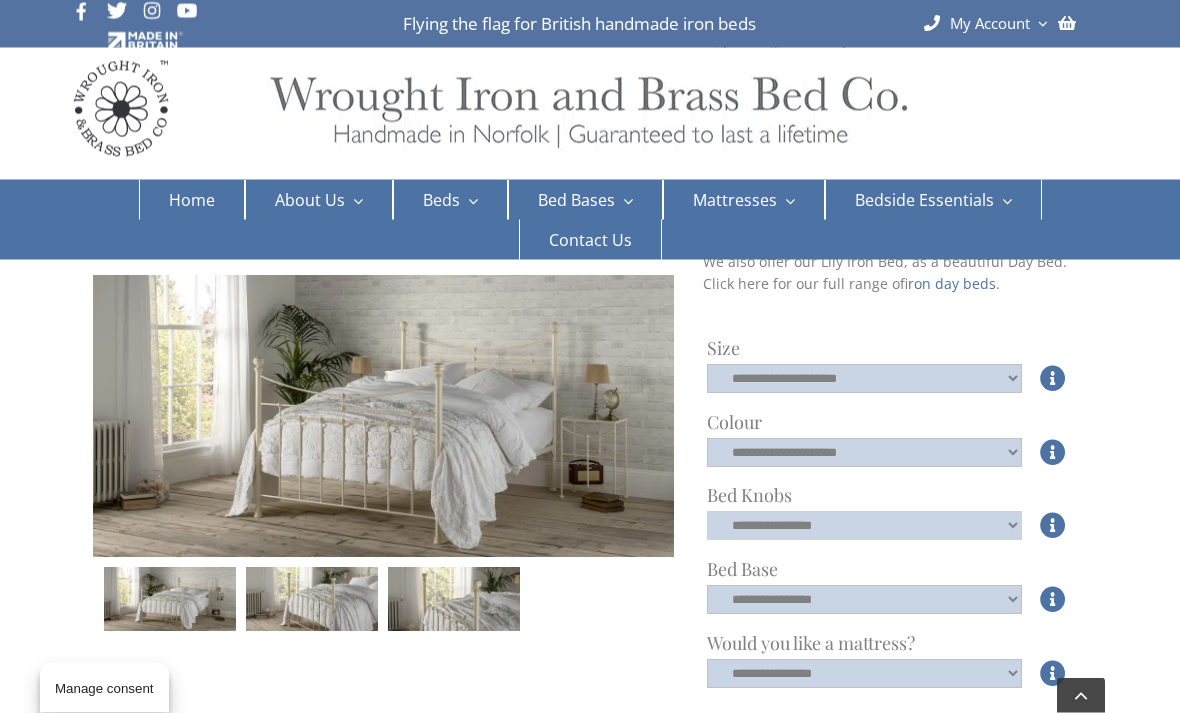 click on "**********" 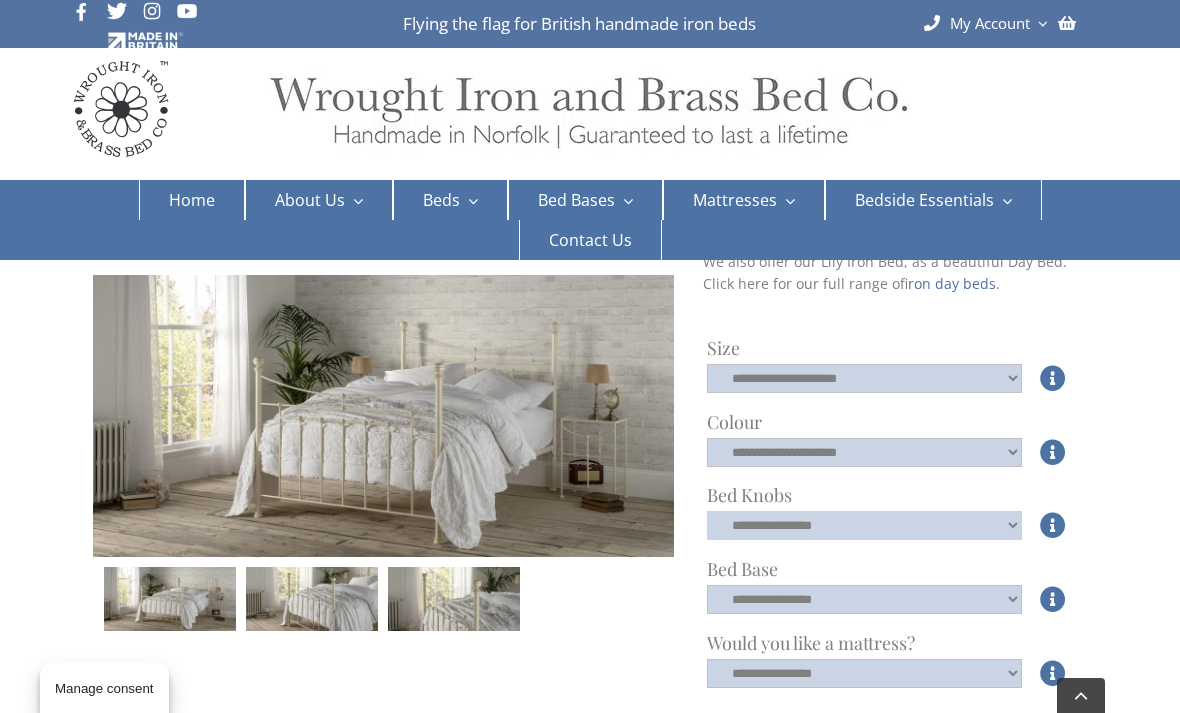select on "****" 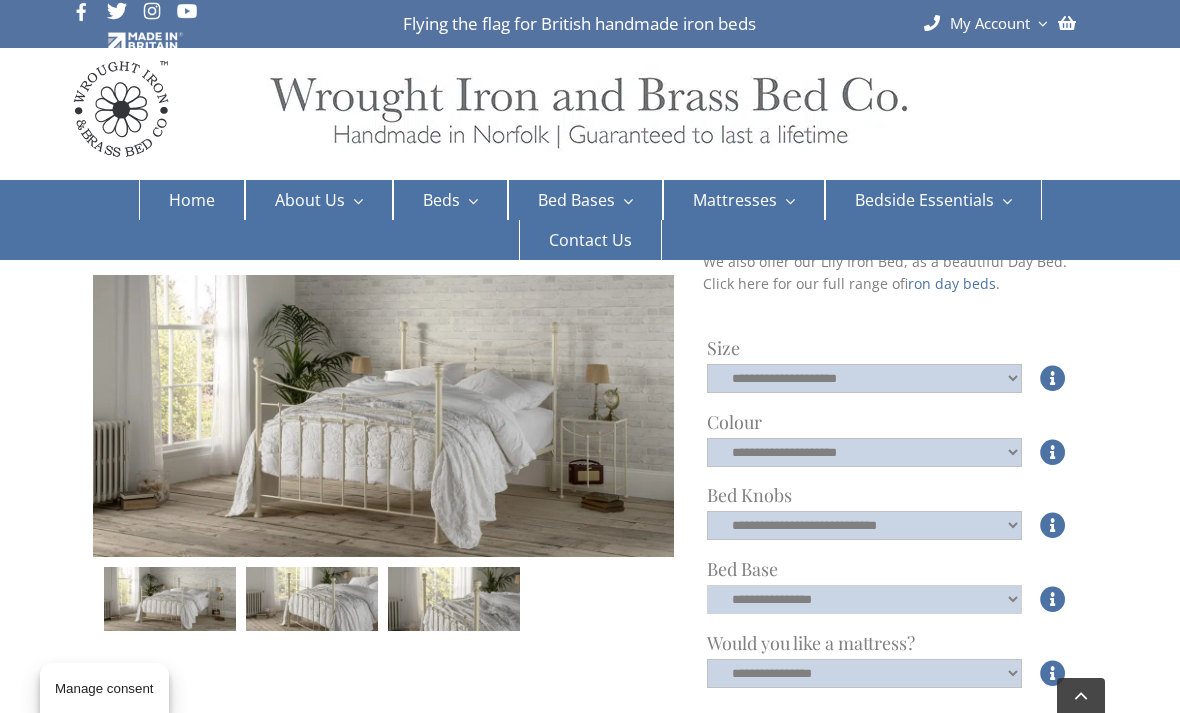 click on "**********" 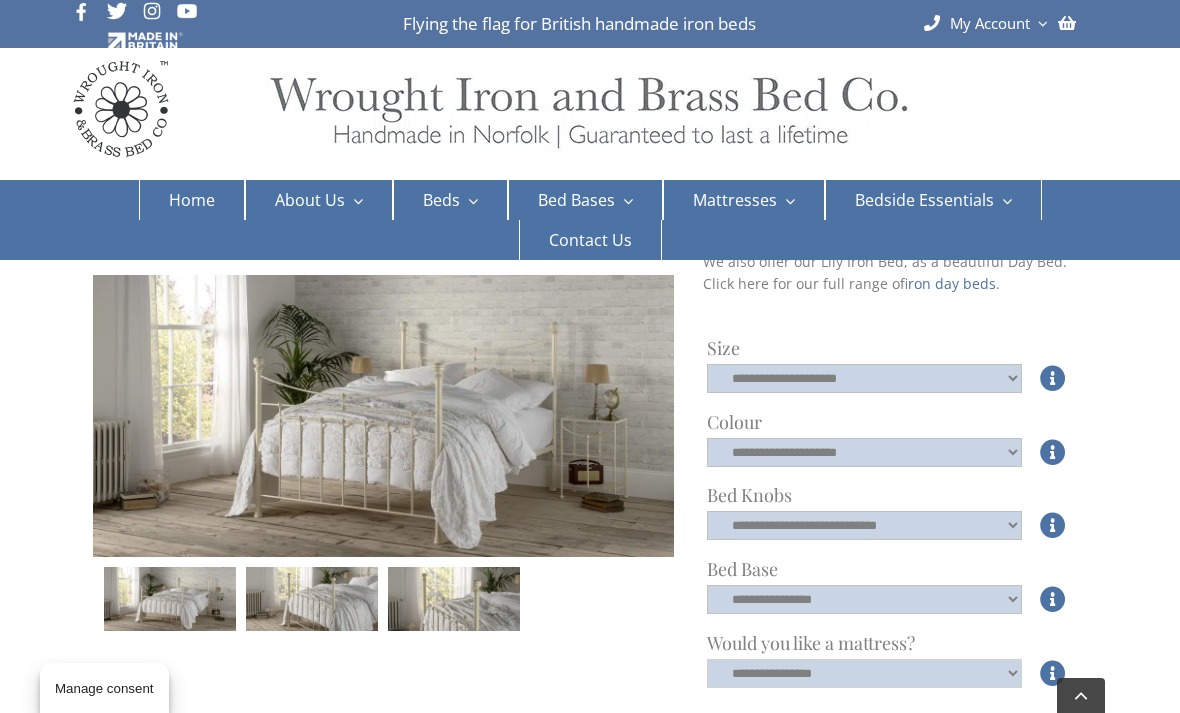 click on "**********" at bounding box center (864, 673) 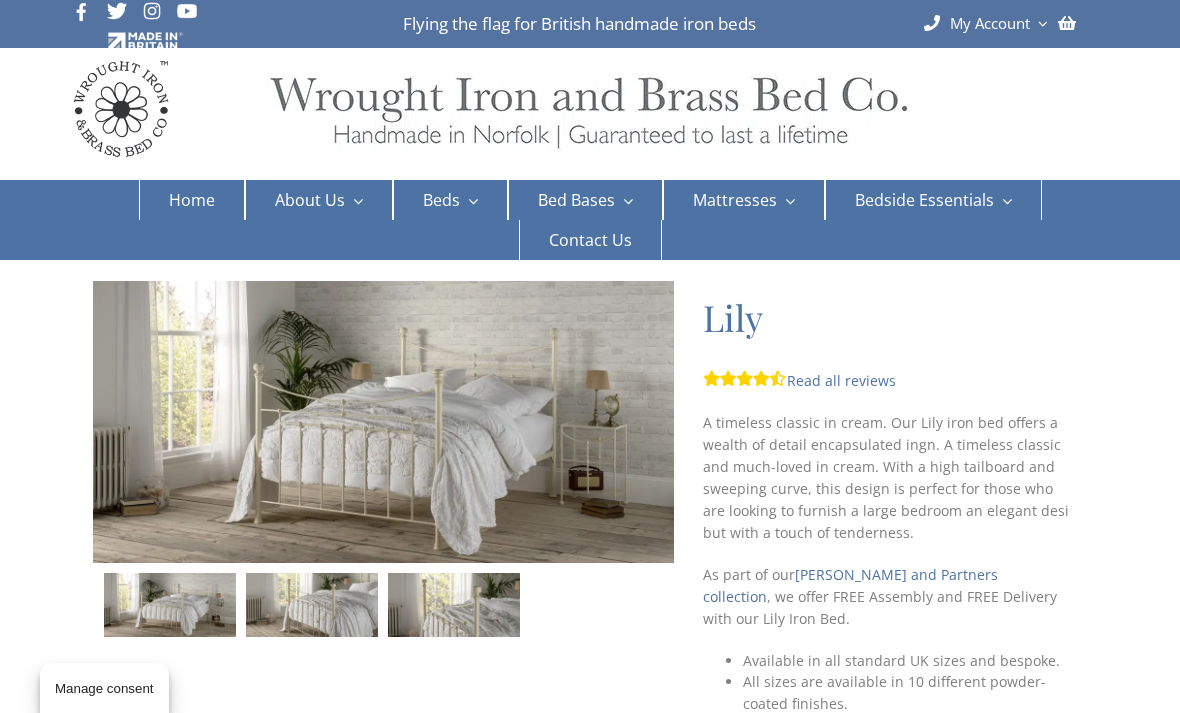 scroll, scrollTop: 0, scrollLeft: 0, axis: both 